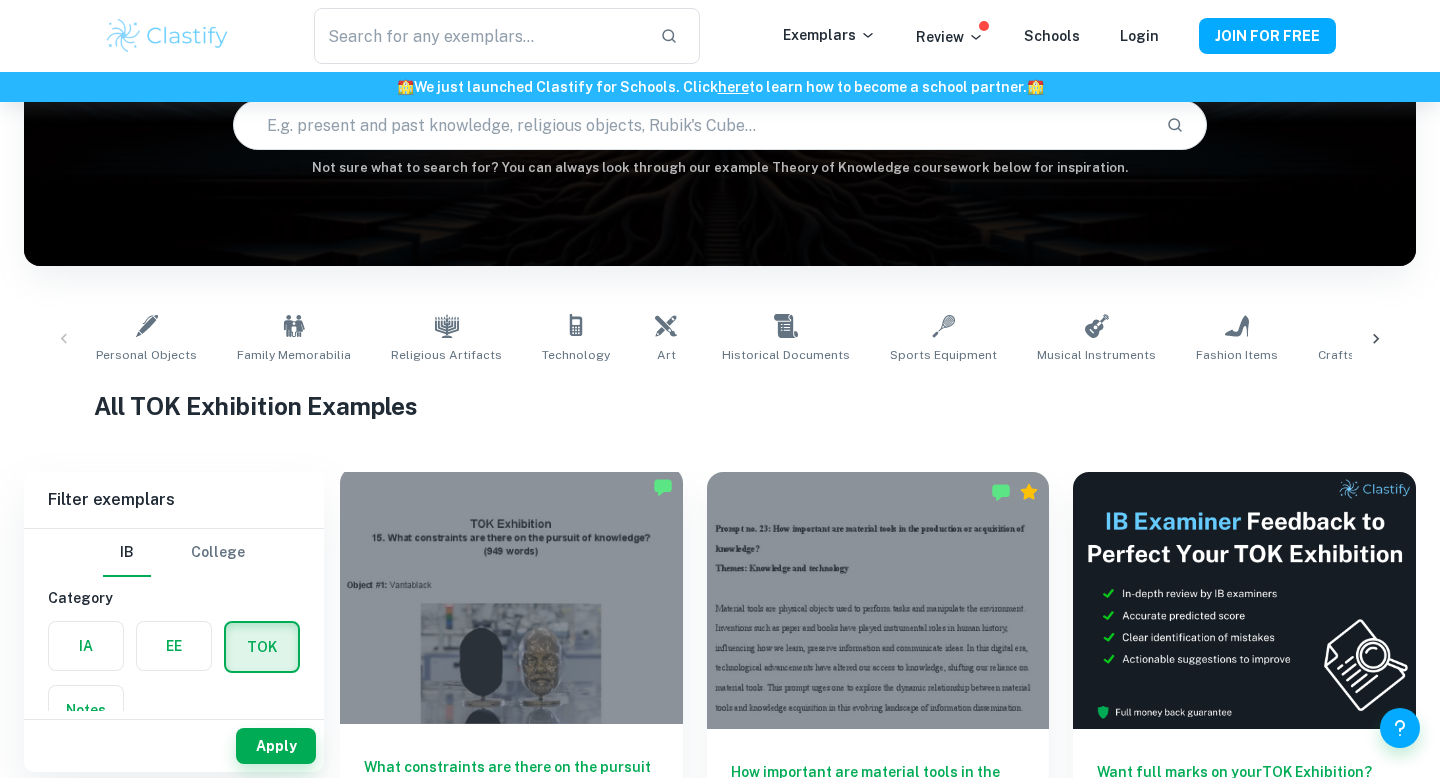 scroll, scrollTop: 204, scrollLeft: 0, axis: vertical 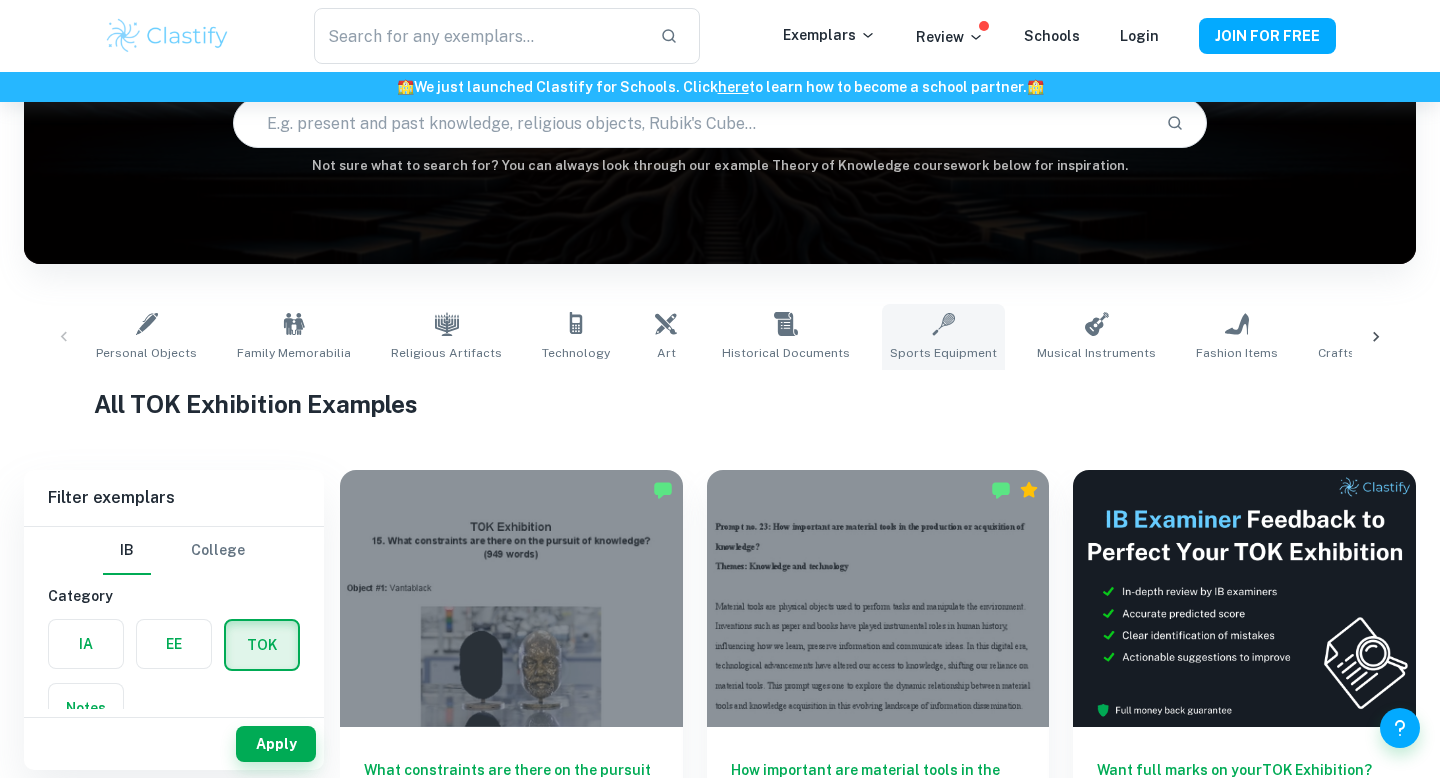 click on "Sports Equipment" at bounding box center [943, 337] 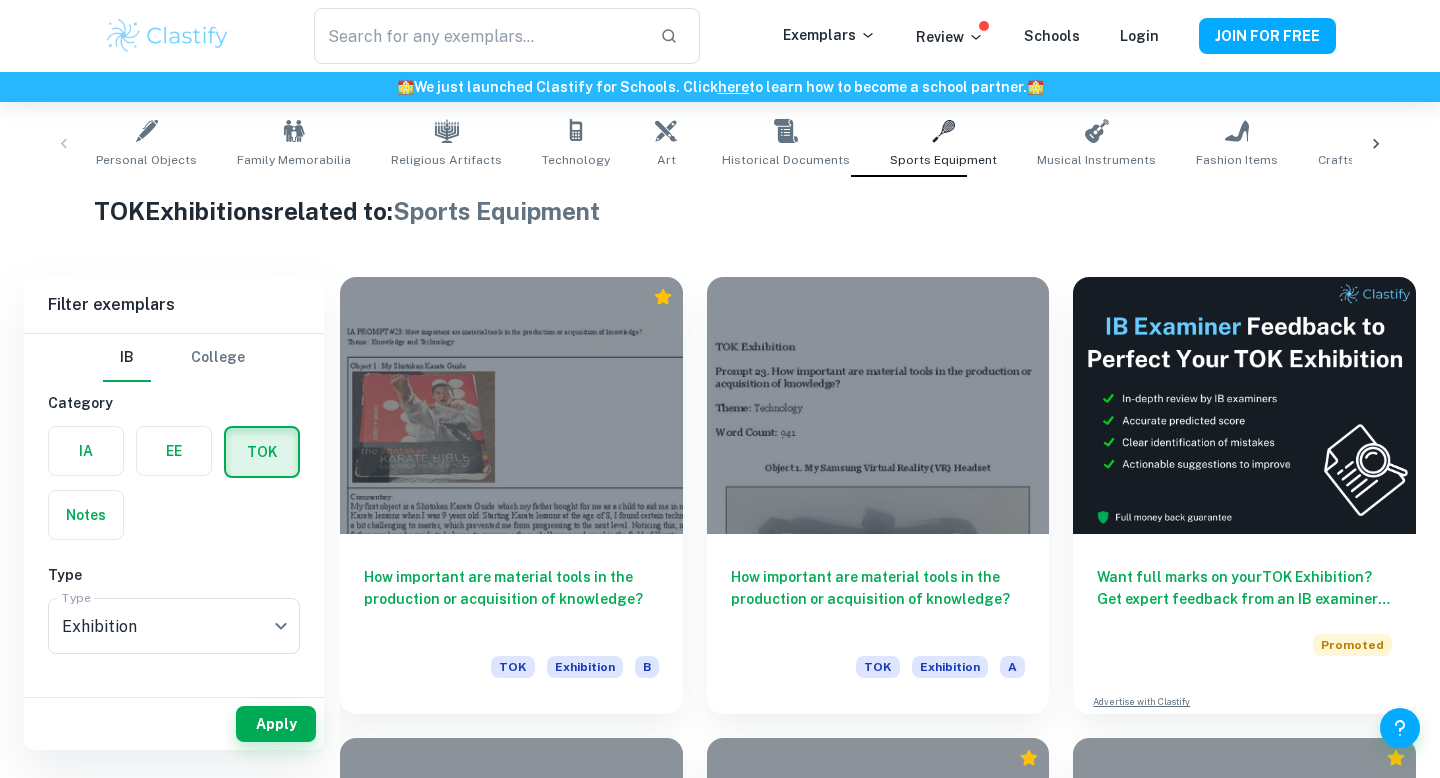 scroll, scrollTop: 401, scrollLeft: 0, axis: vertical 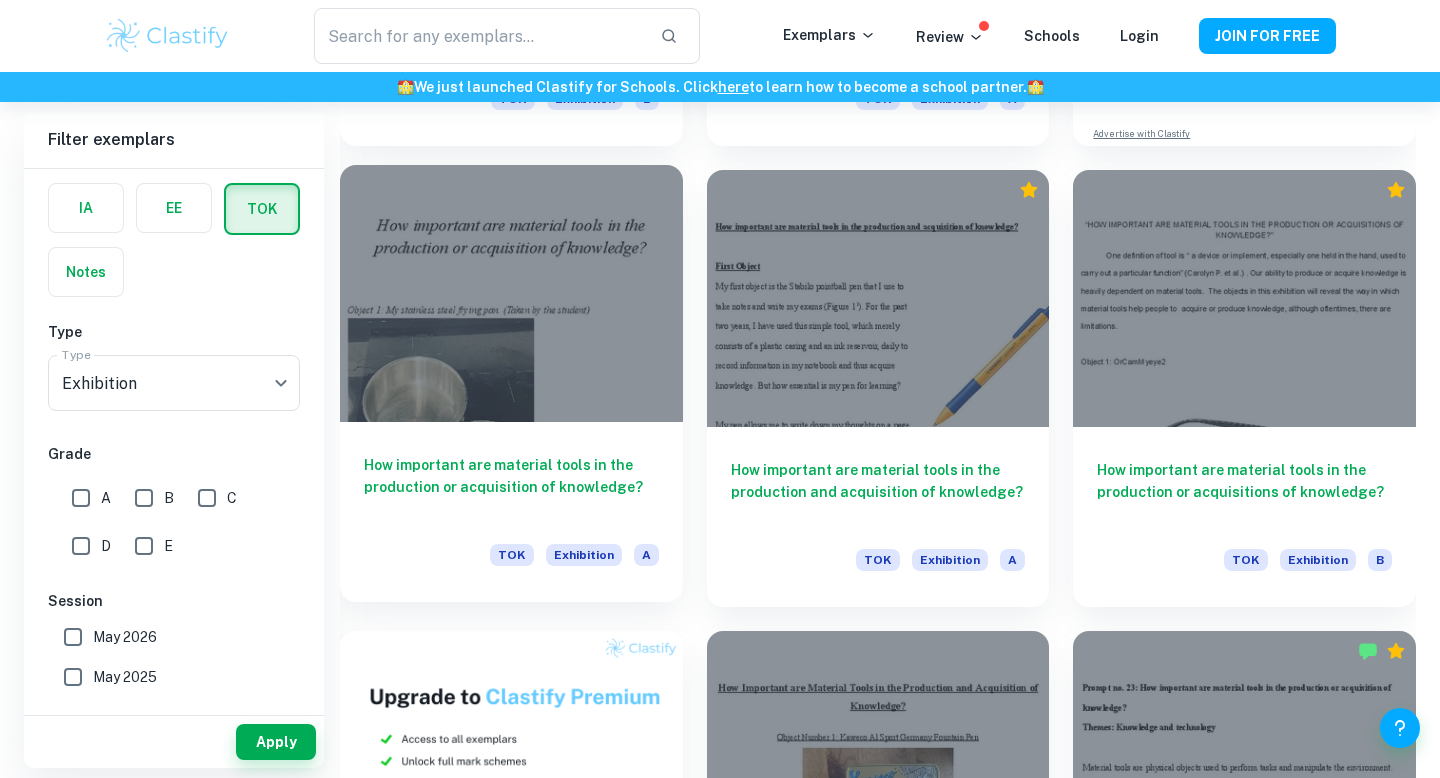 click on "How important are material tools in the production or acquisition of knowledge?" at bounding box center [511, 487] 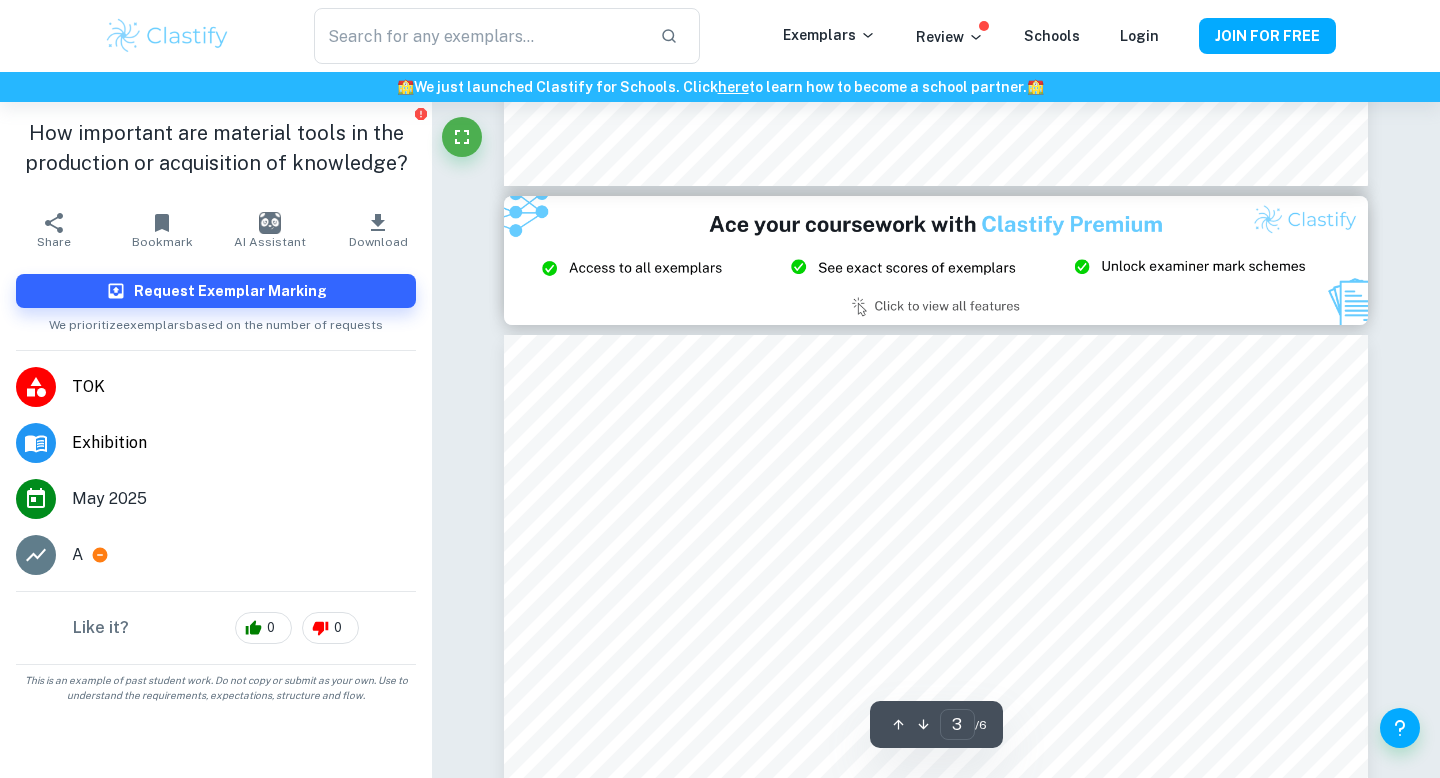 scroll, scrollTop: 2325, scrollLeft: 0, axis: vertical 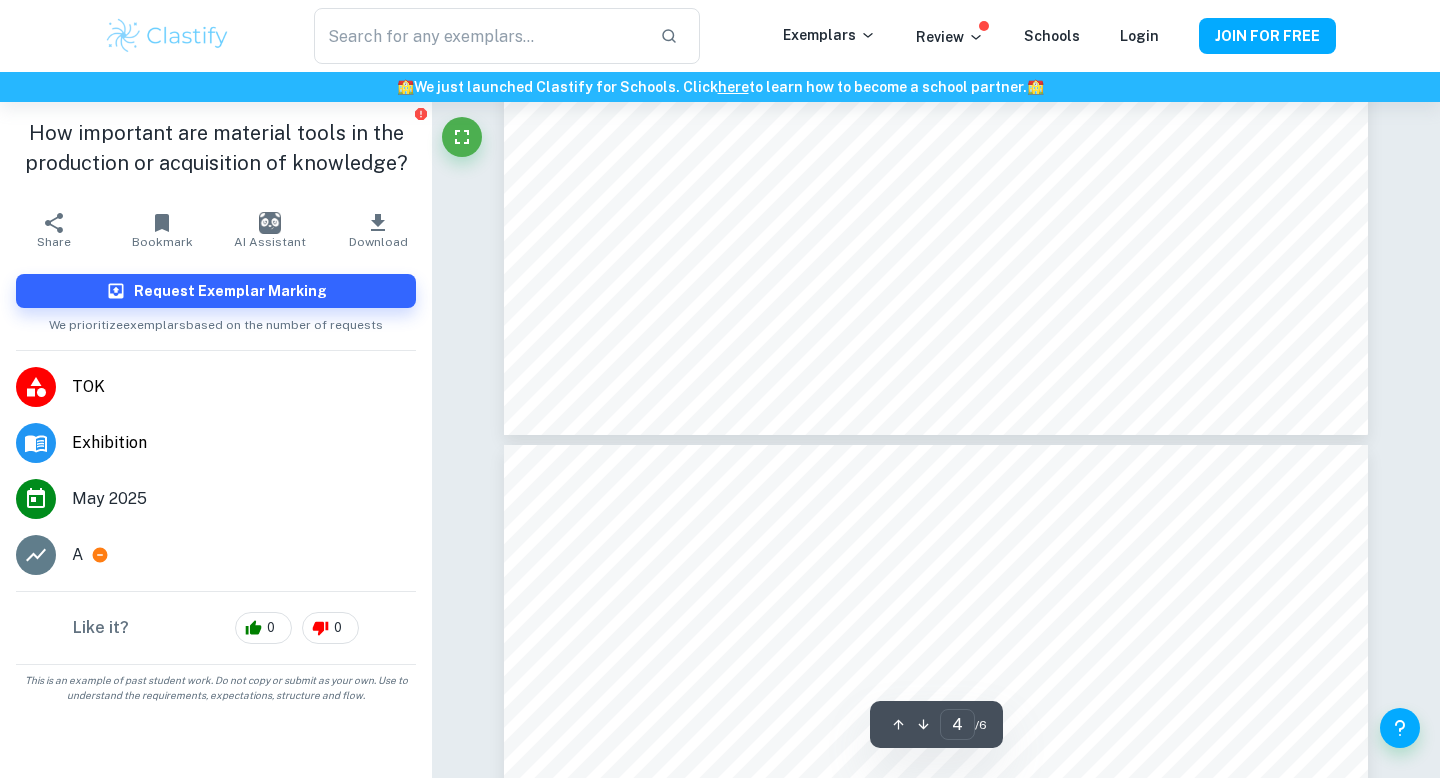 type on "5" 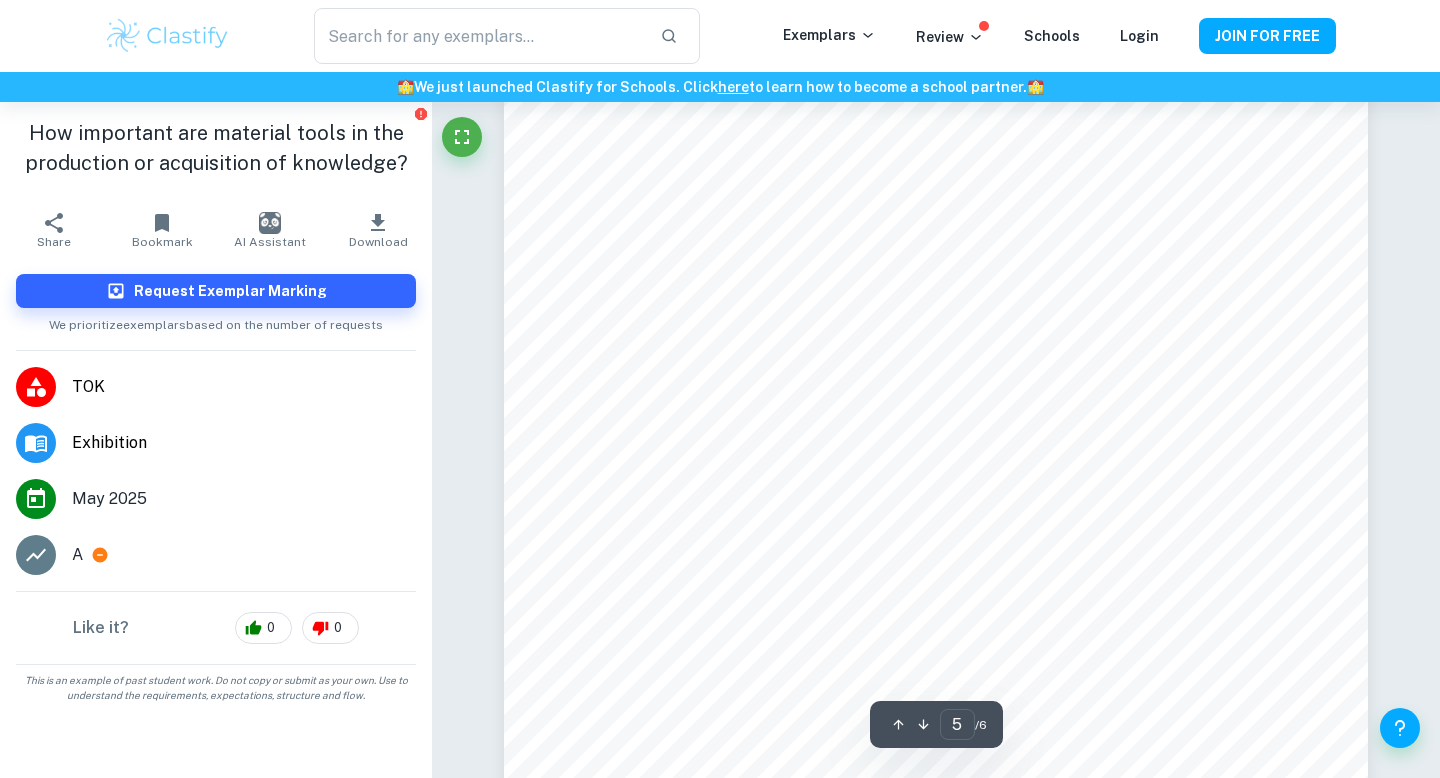 scroll, scrollTop: 5069, scrollLeft: 0, axis: vertical 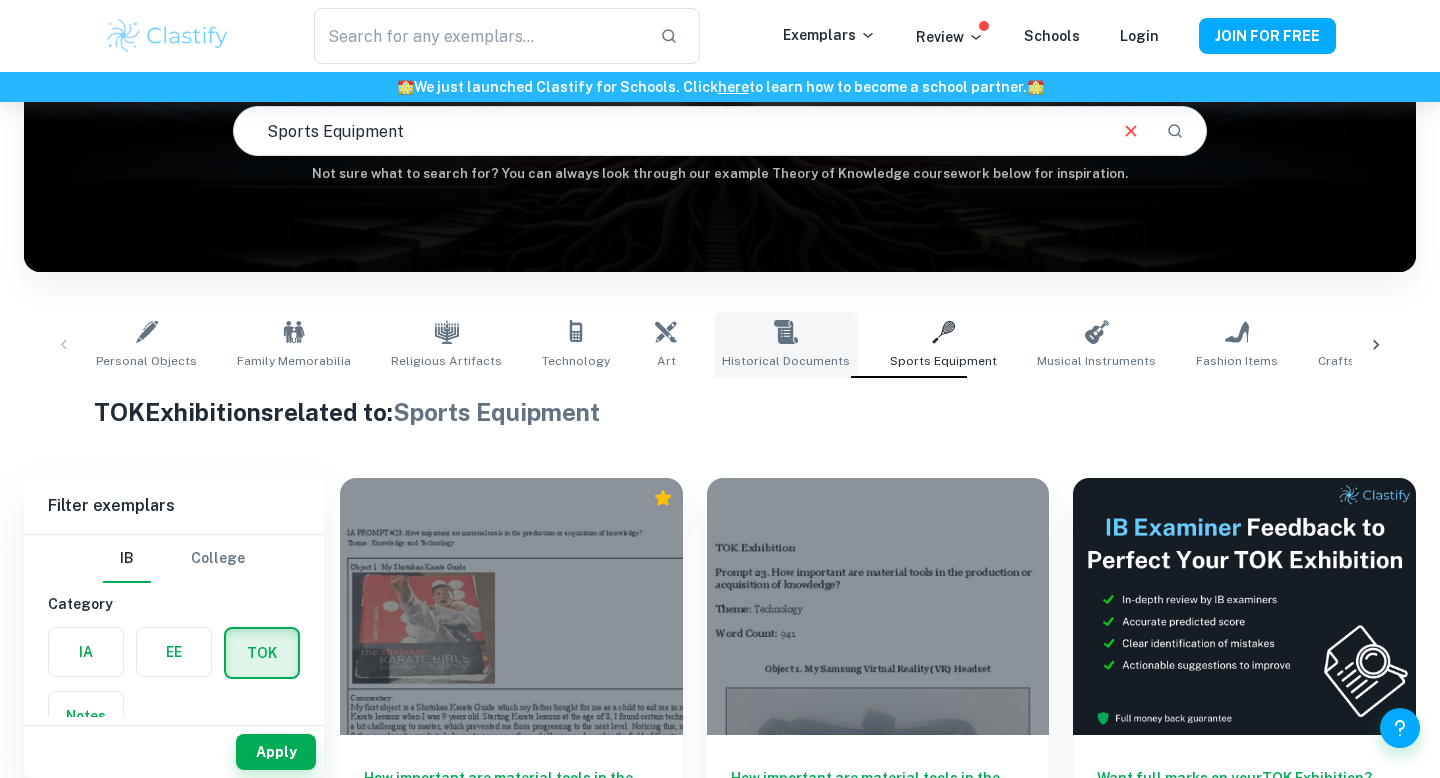 click on "Historical Documents" at bounding box center [786, 345] 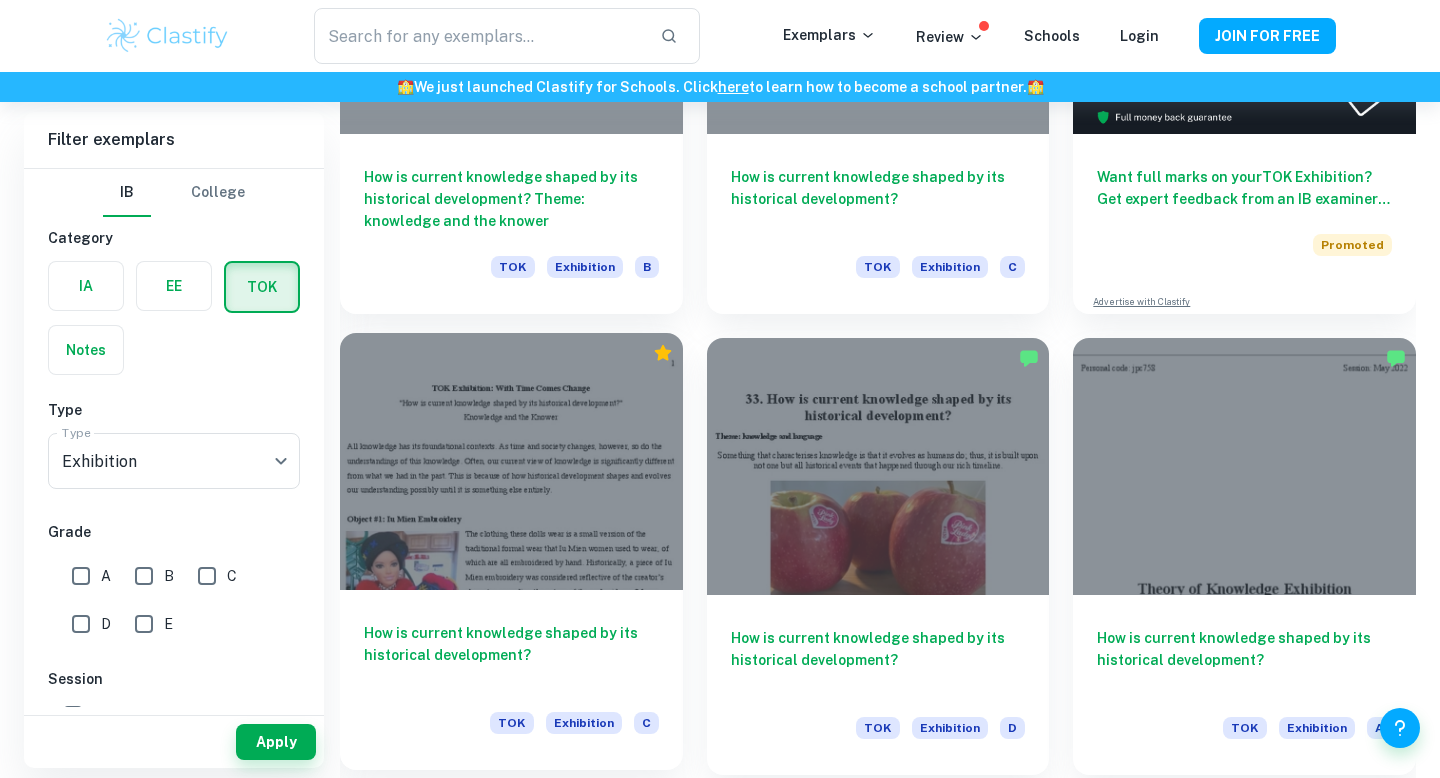 scroll, scrollTop: 799, scrollLeft: 0, axis: vertical 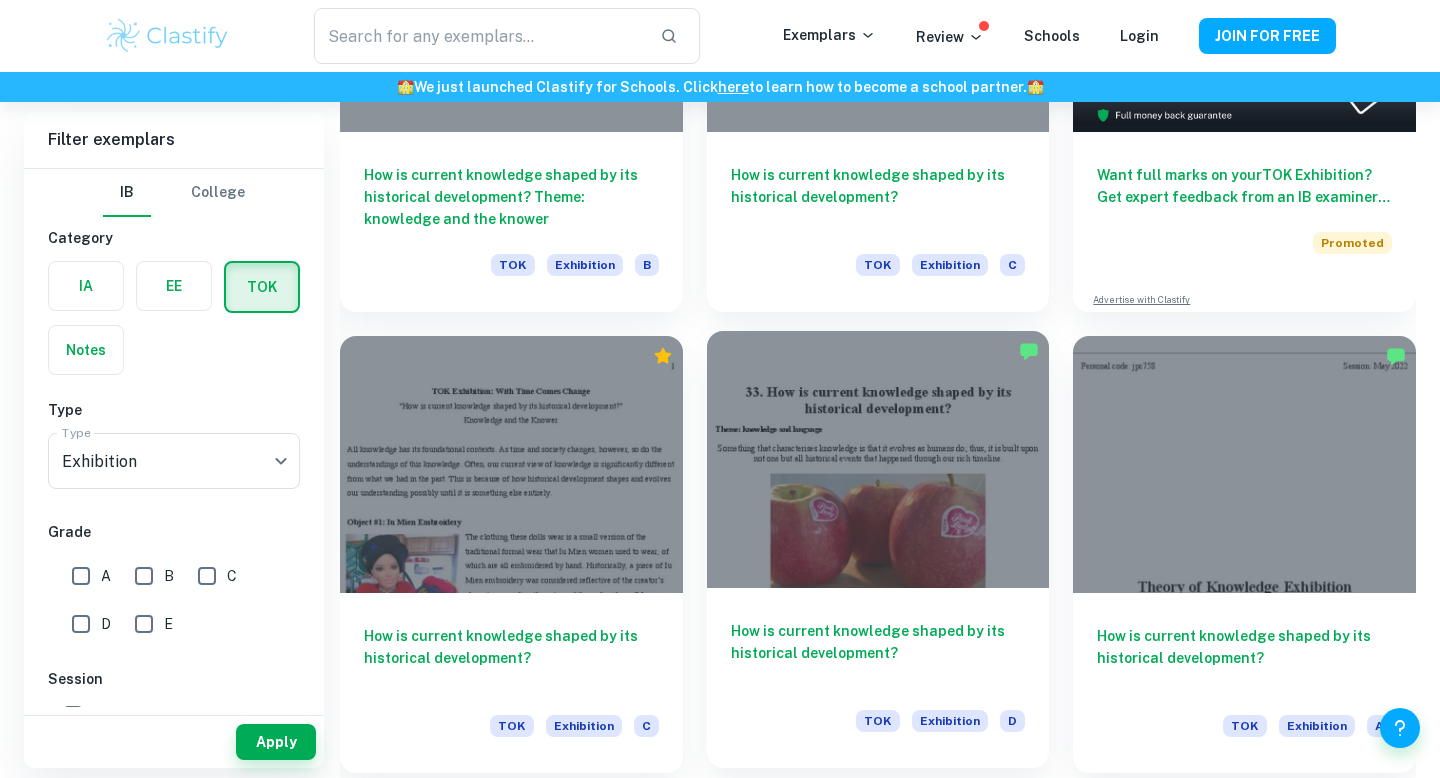 click at bounding box center (878, 459) 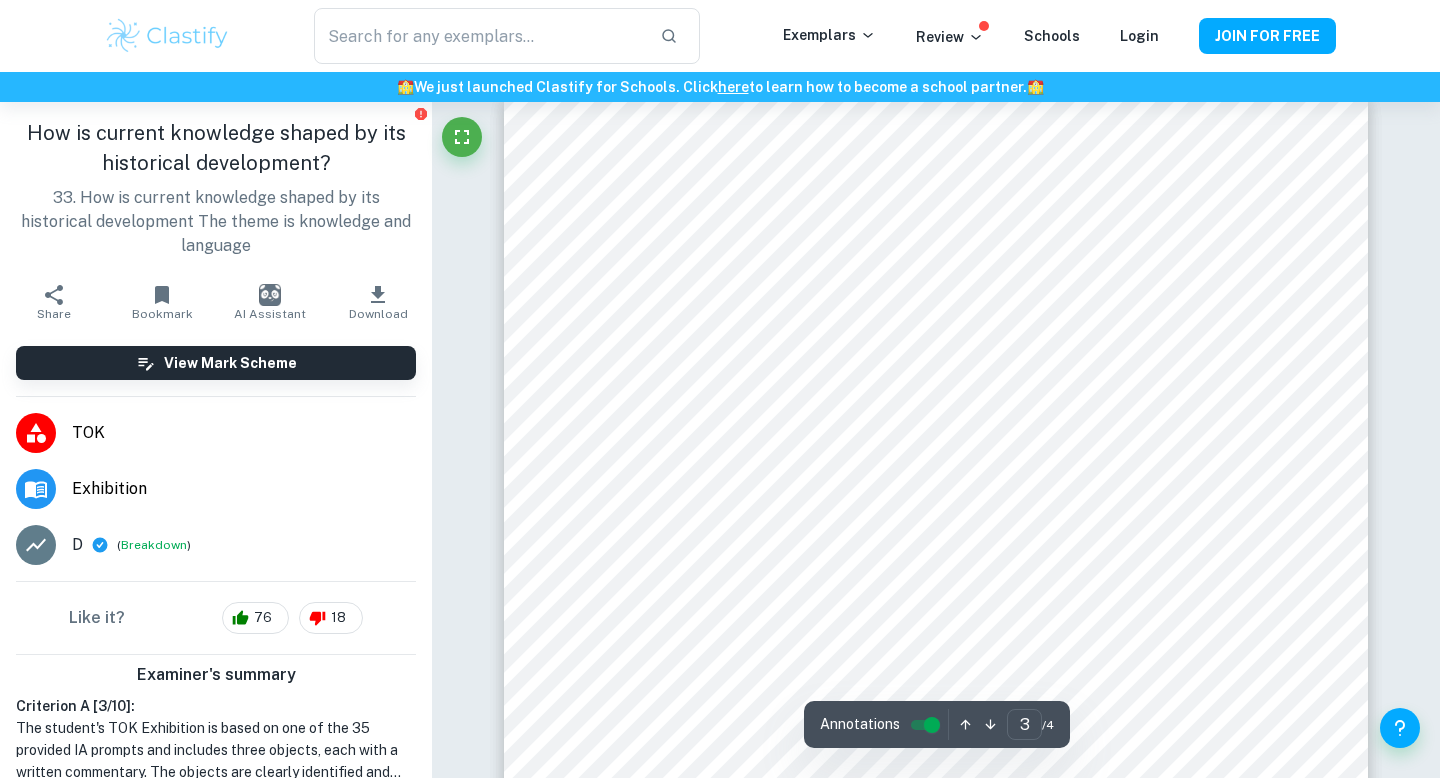 scroll, scrollTop: 2924, scrollLeft: 0, axis: vertical 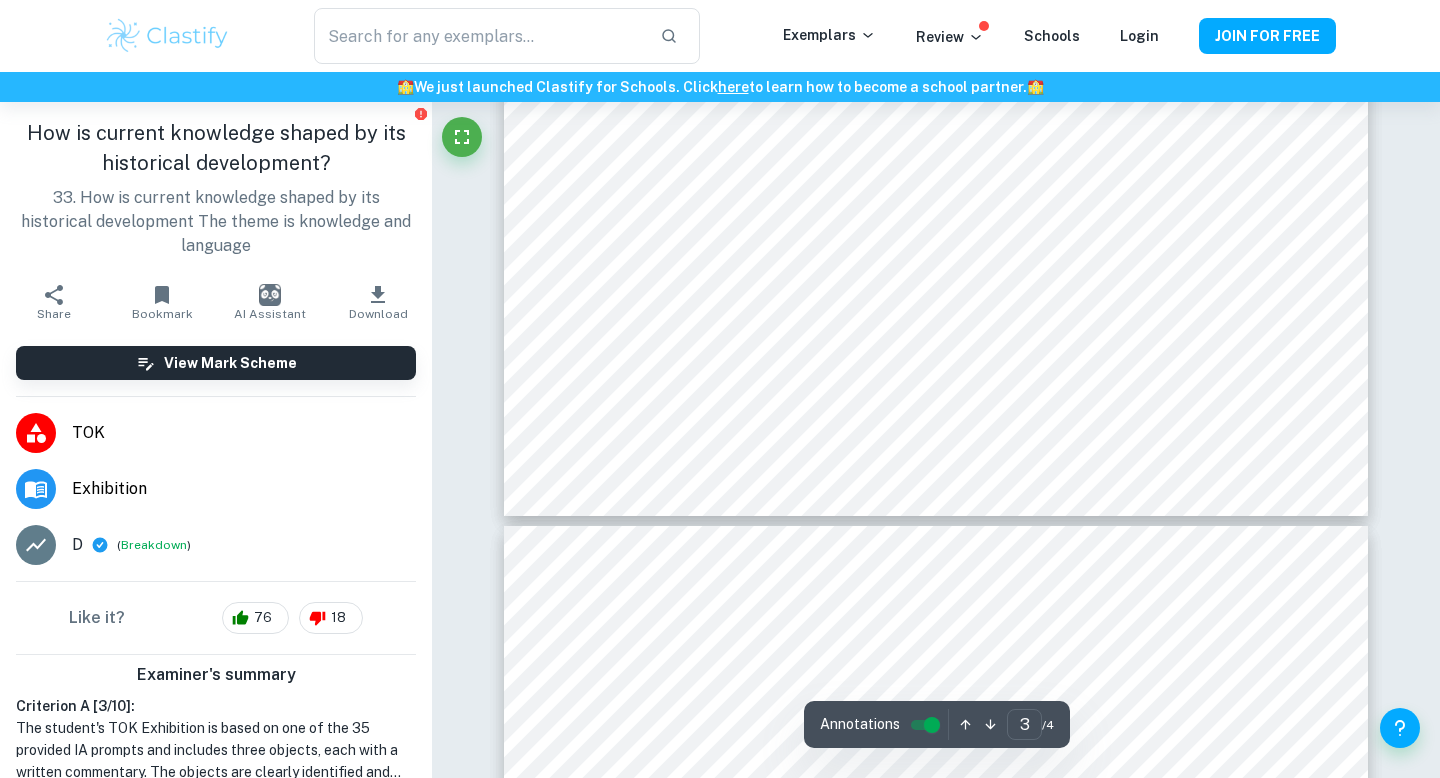 type on "4" 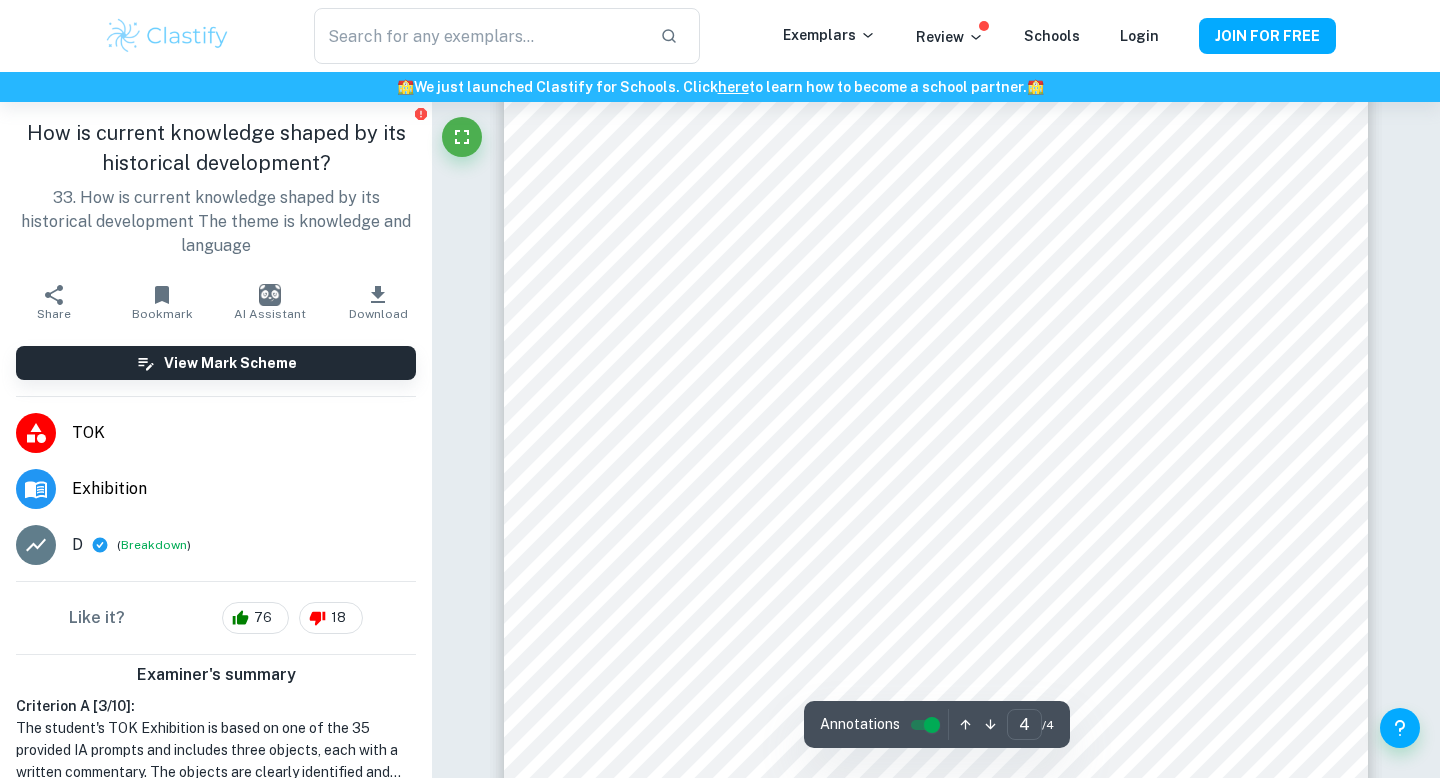 scroll, scrollTop: 4557, scrollLeft: 0, axis: vertical 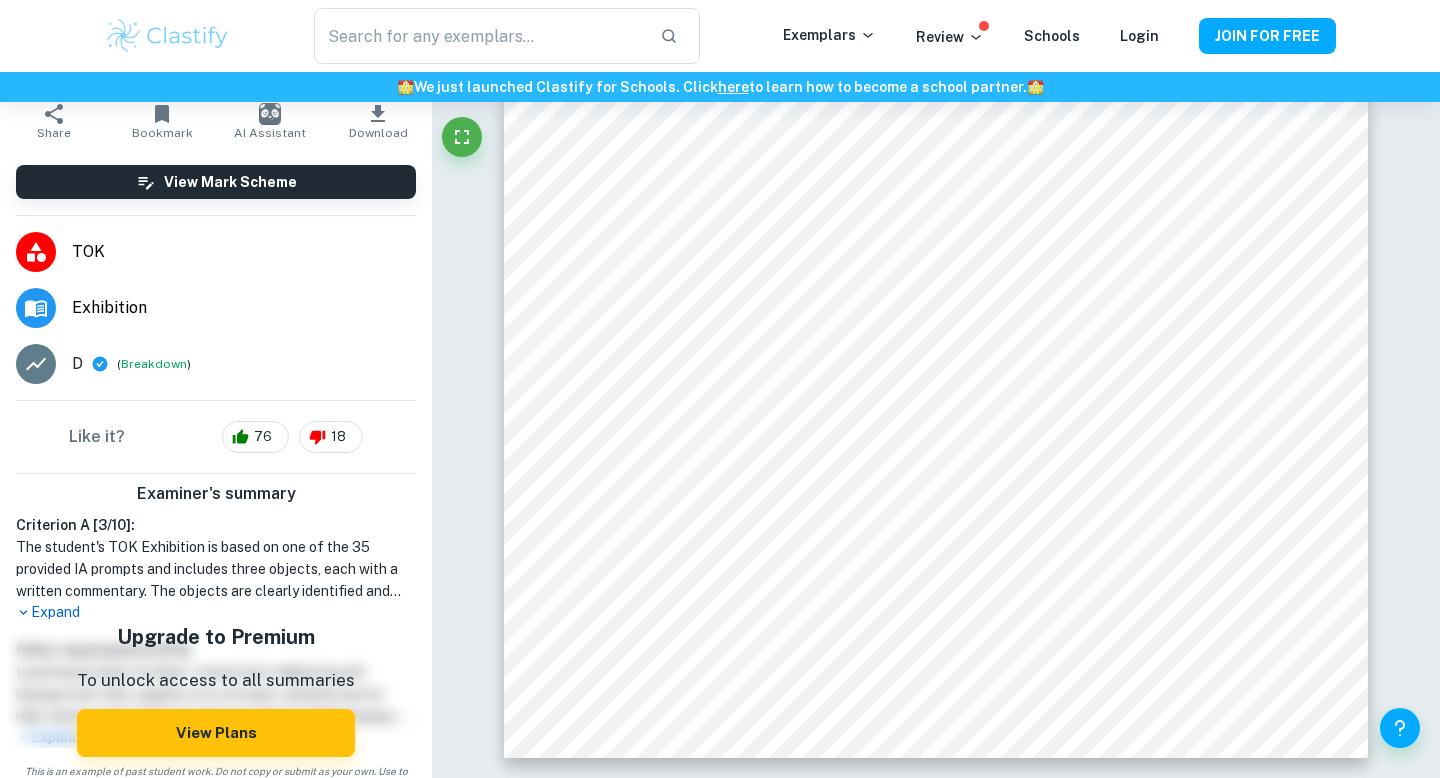 click on "Expand" at bounding box center [216, 612] 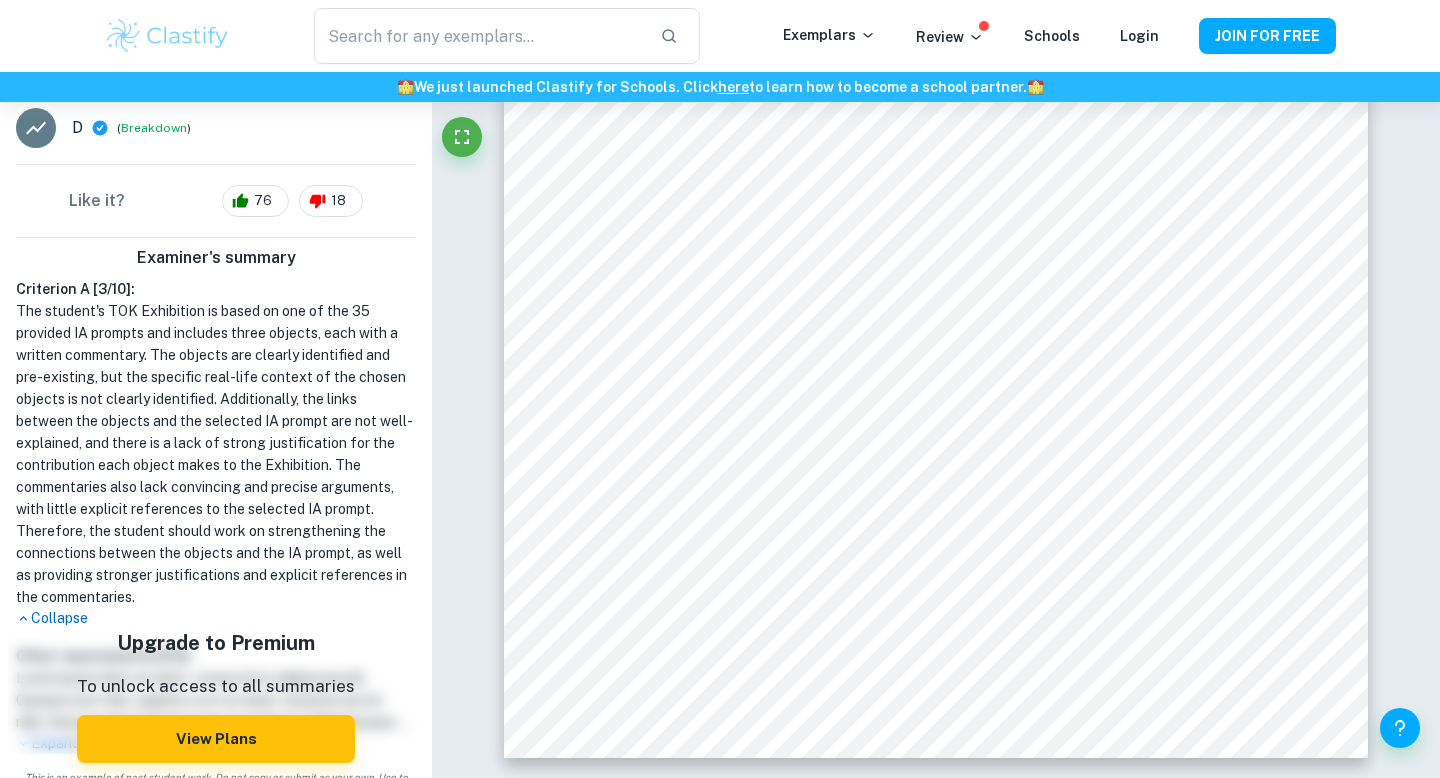 scroll, scrollTop: 423, scrollLeft: 0, axis: vertical 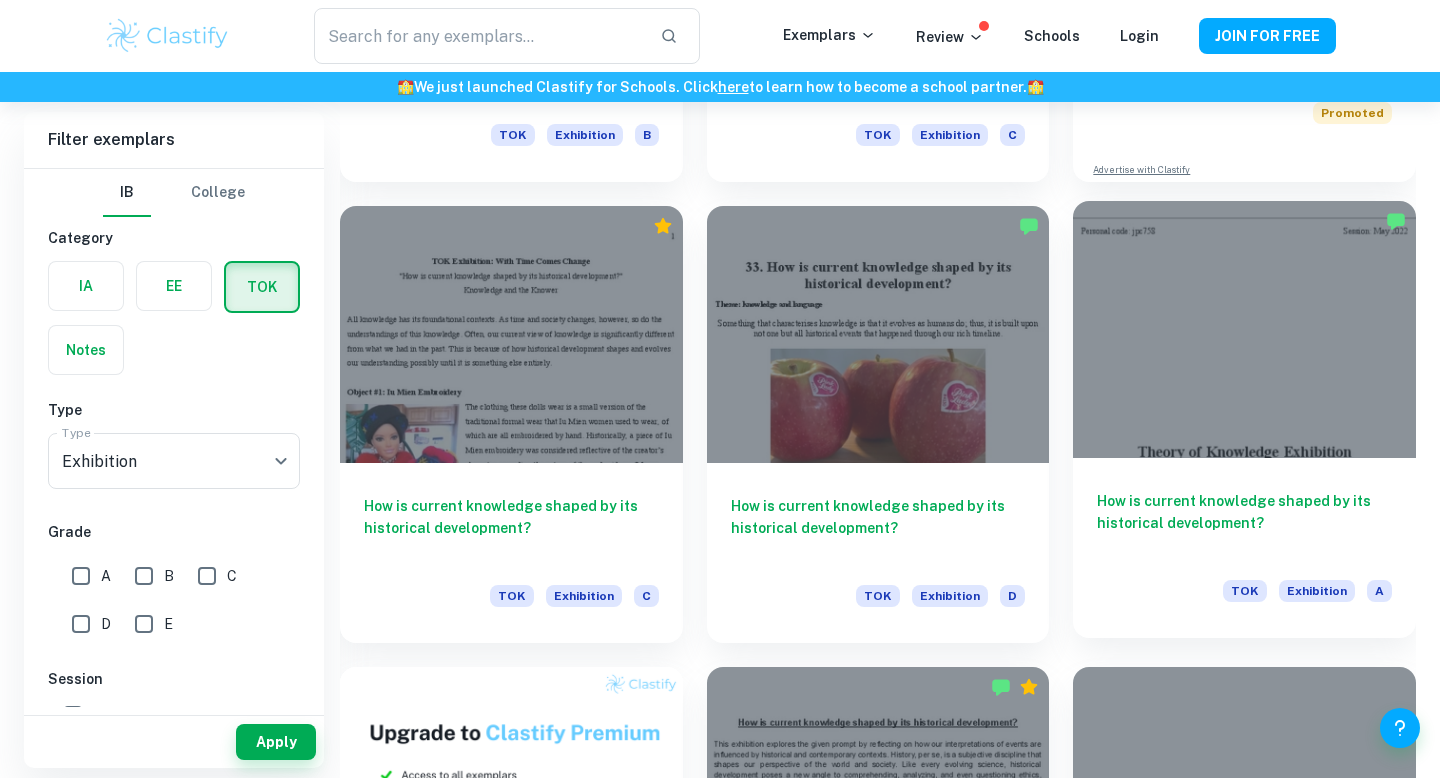 click on "How is current knowledge shaped by its historical development?" at bounding box center [1244, 523] 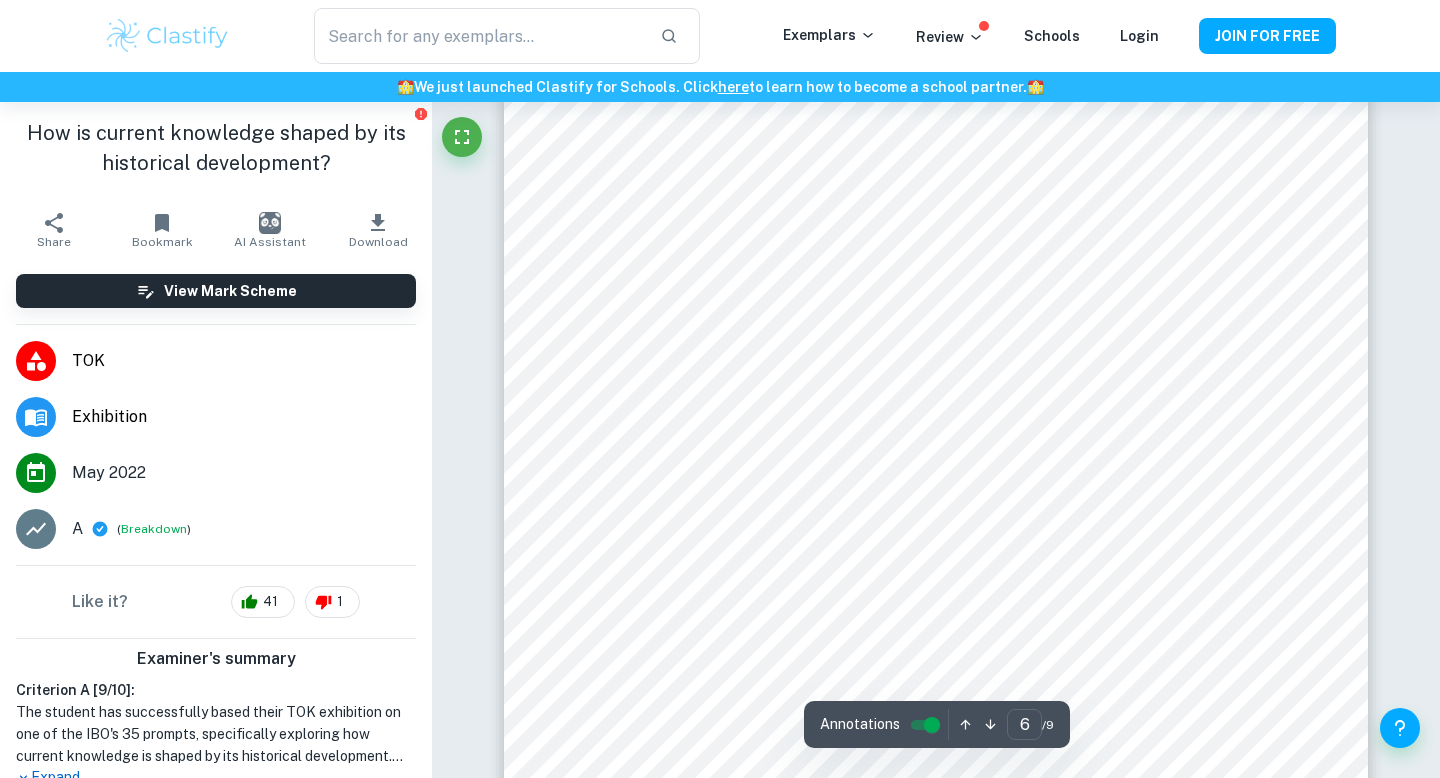 scroll, scrollTop: 6174, scrollLeft: 0, axis: vertical 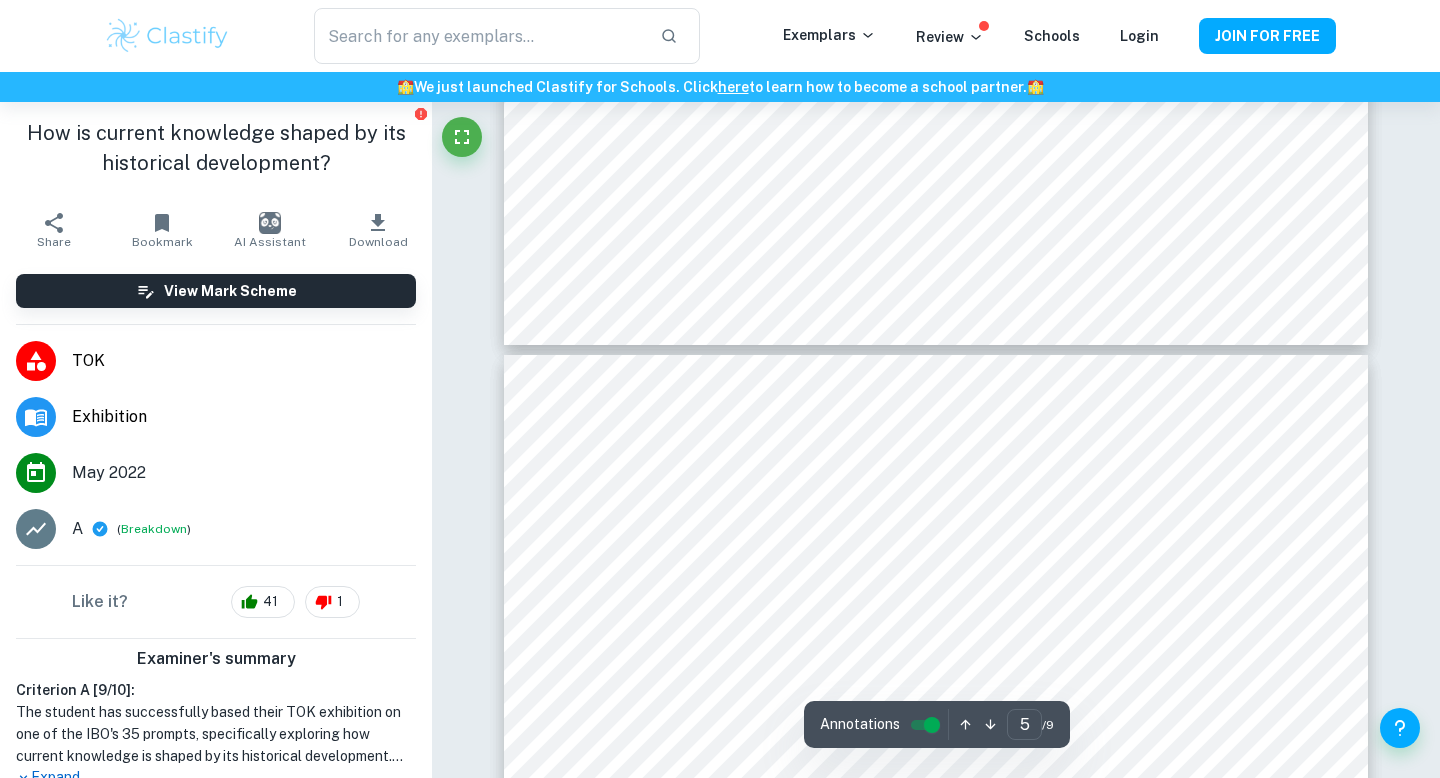 type on "4" 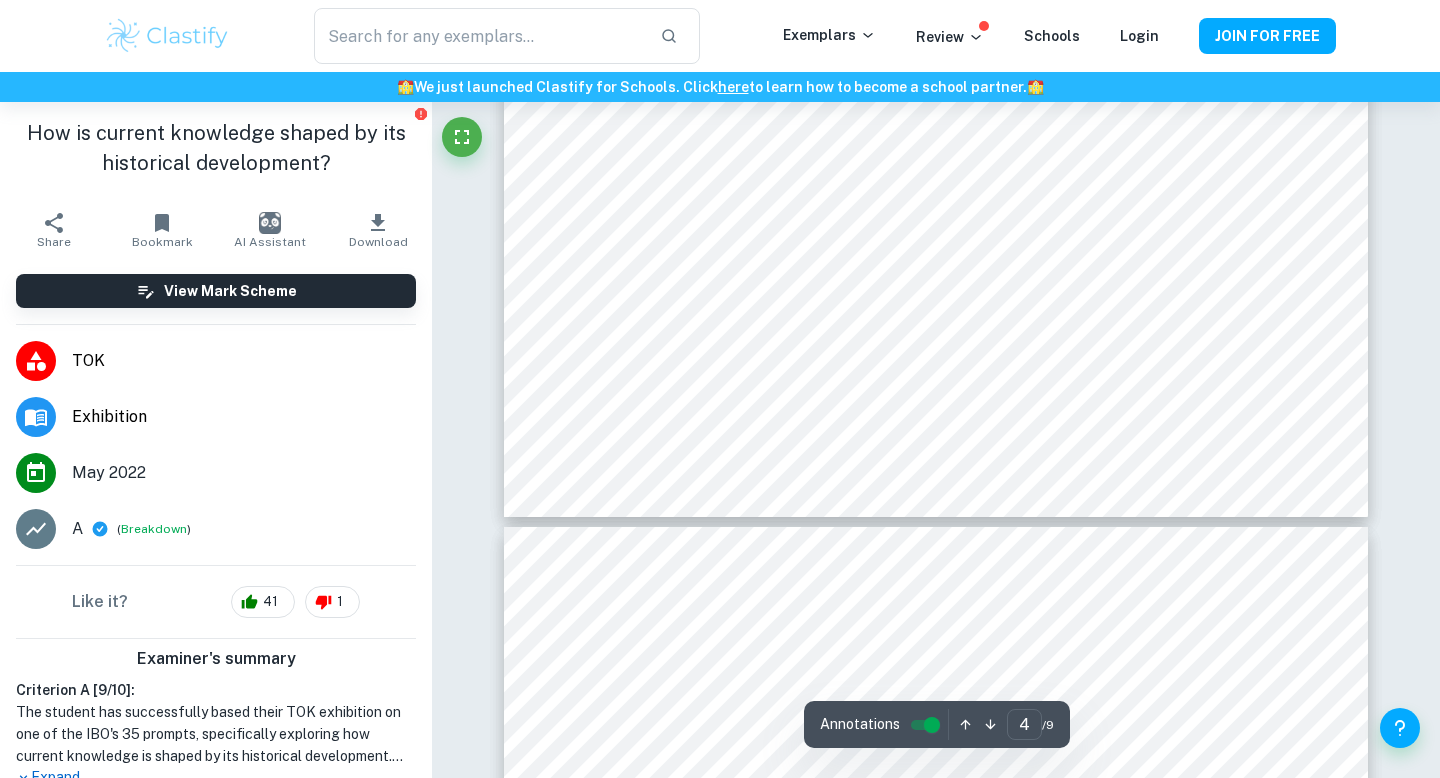 scroll, scrollTop: 4303, scrollLeft: 0, axis: vertical 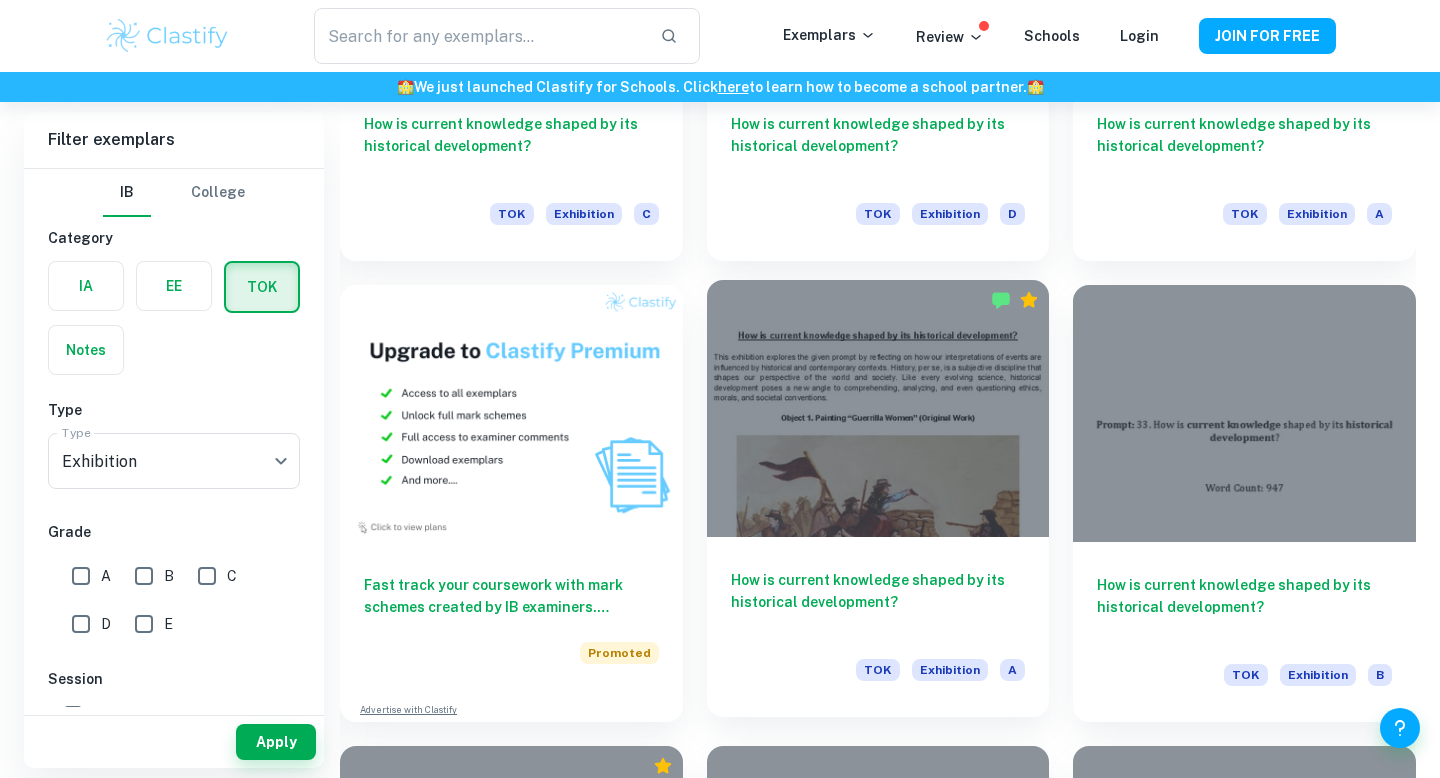 click on "How is current knowledge shaped by its historical development?" at bounding box center (878, 602) 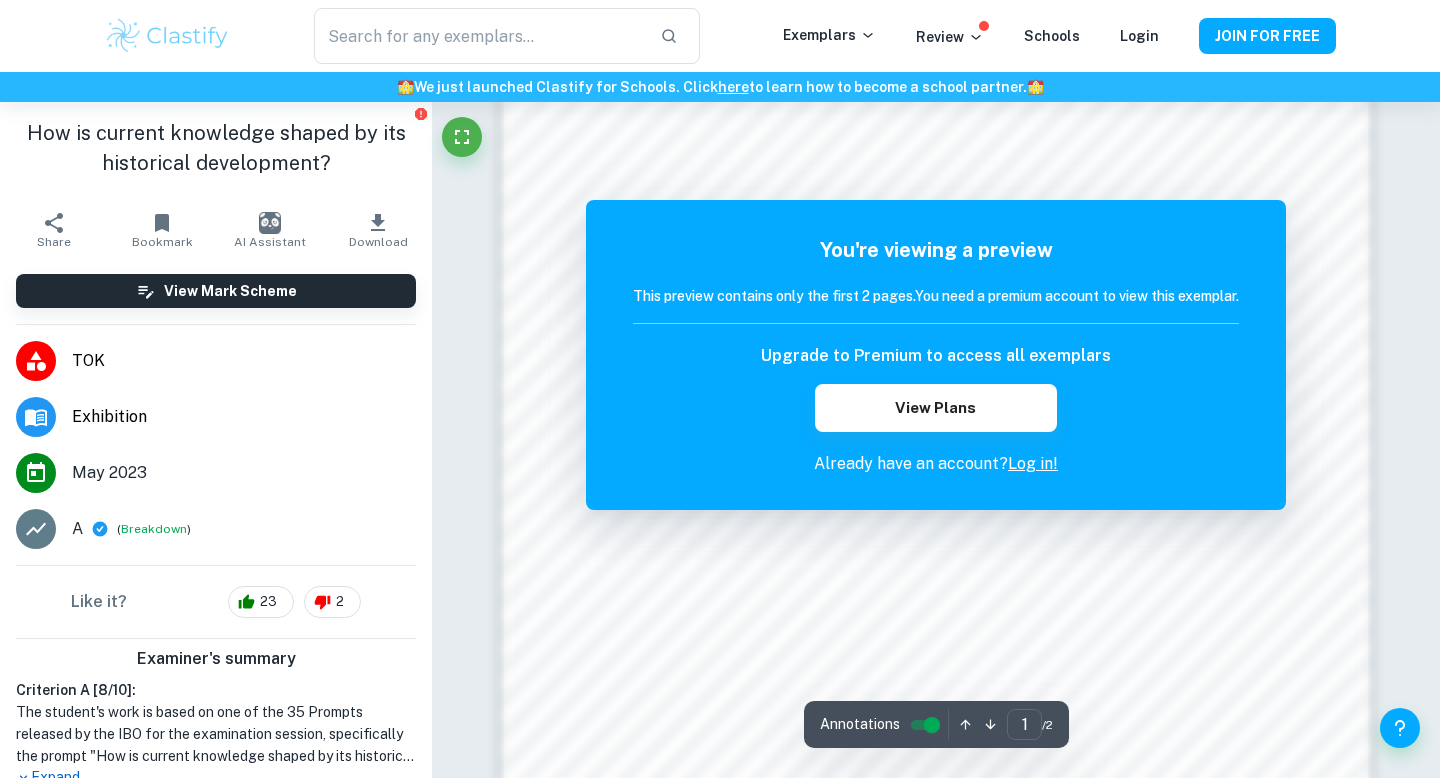 scroll, scrollTop: 1728, scrollLeft: 0, axis: vertical 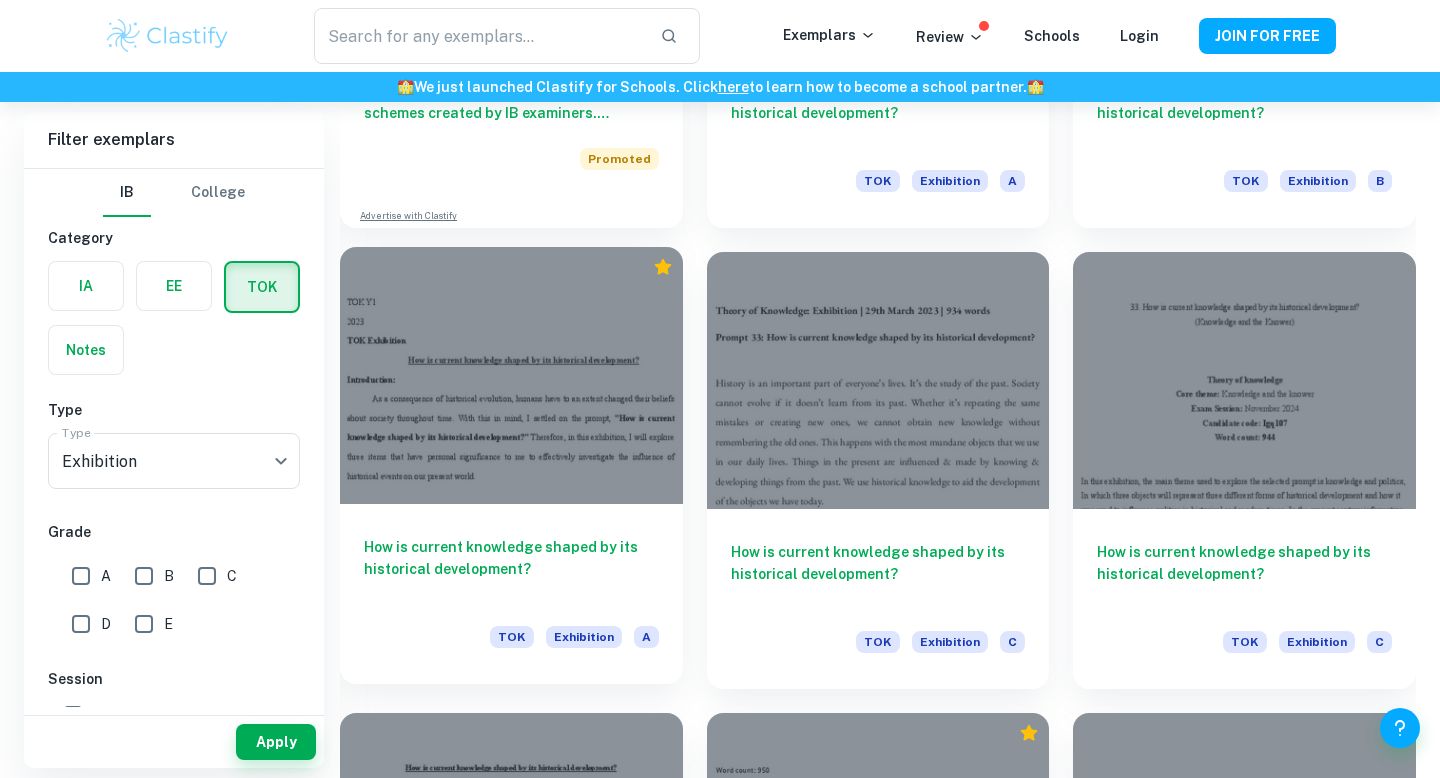 click at bounding box center [511, 375] 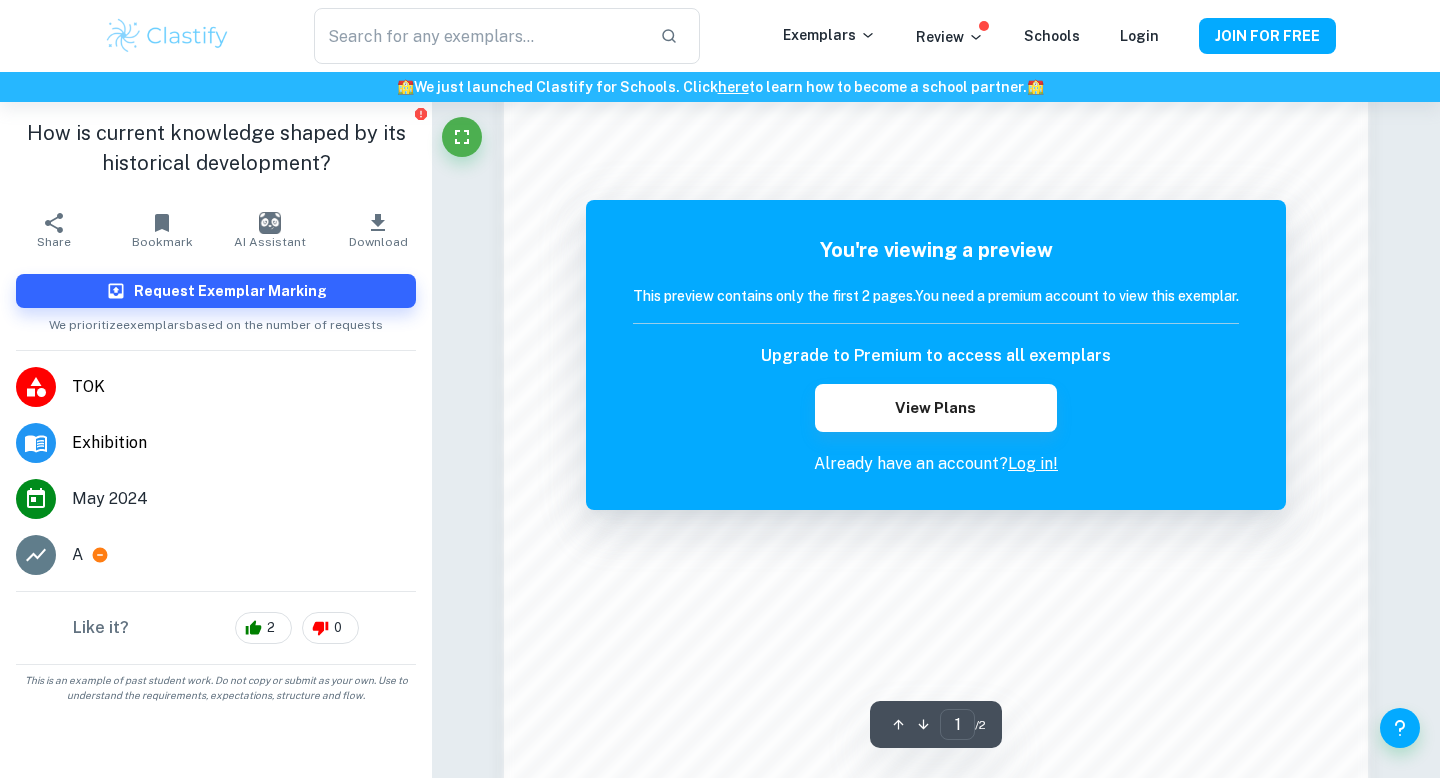 scroll, scrollTop: 1728, scrollLeft: 0, axis: vertical 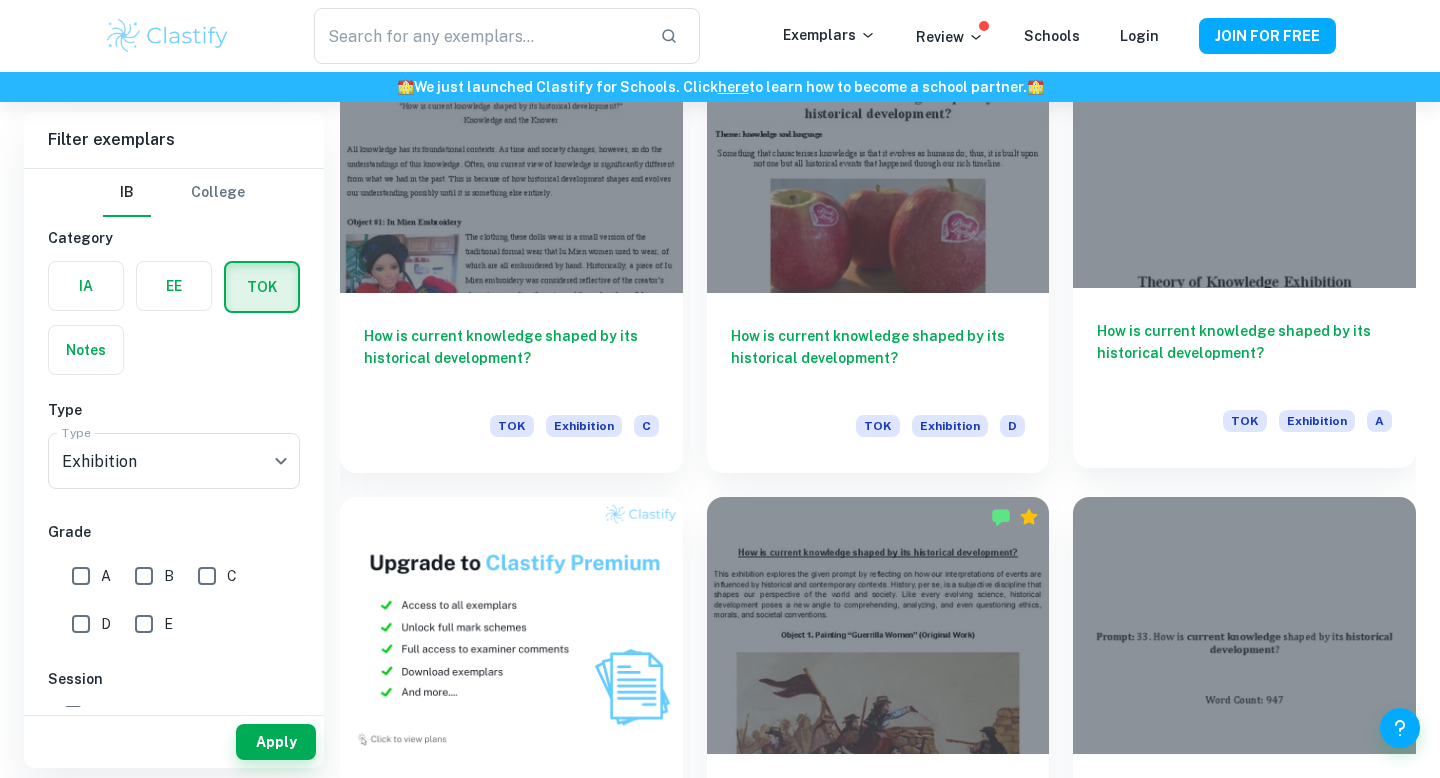 click on "How is current knowledge shaped by its historical development?" at bounding box center [1244, 353] 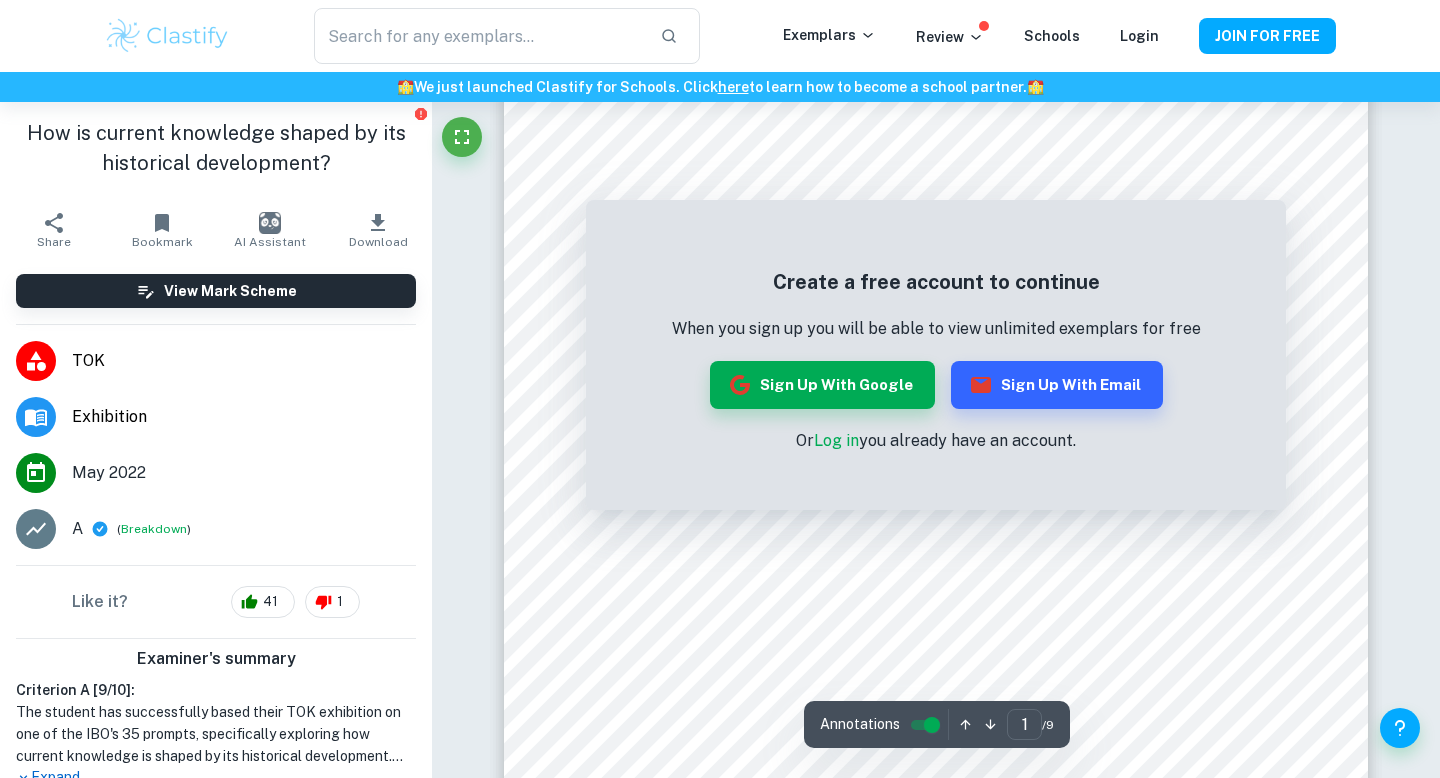 scroll, scrollTop: 93, scrollLeft: 0, axis: vertical 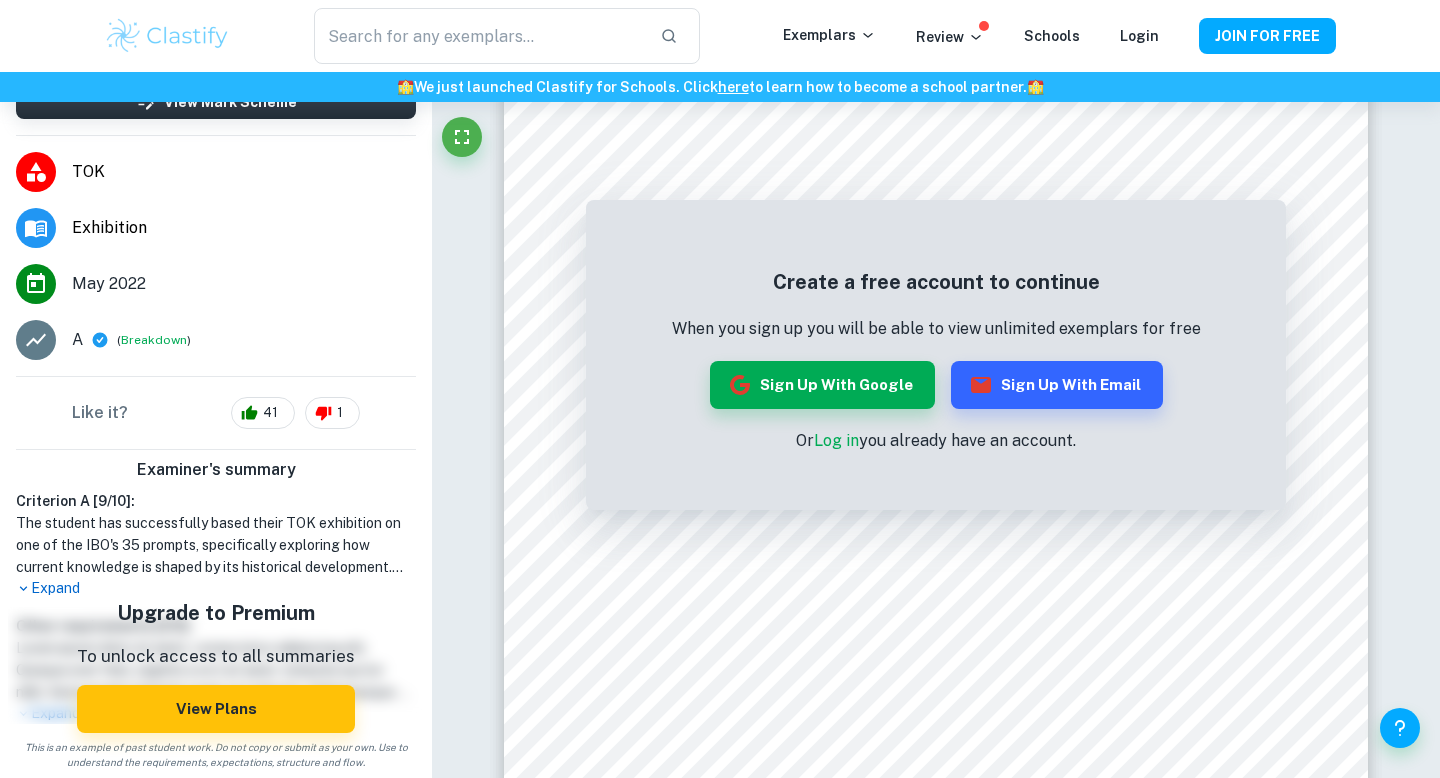 click on "Expand" at bounding box center (216, 588) 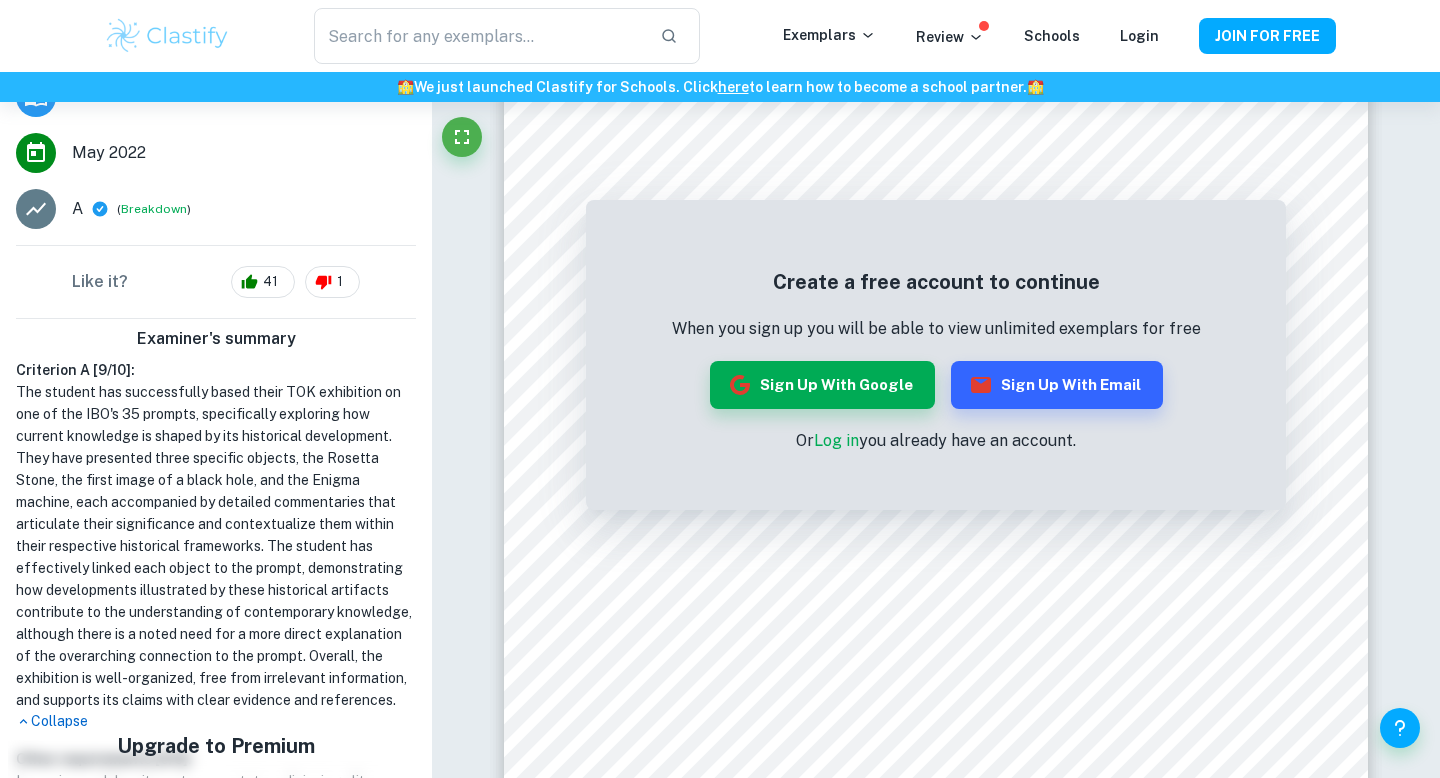scroll, scrollTop: 335, scrollLeft: 0, axis: vertical 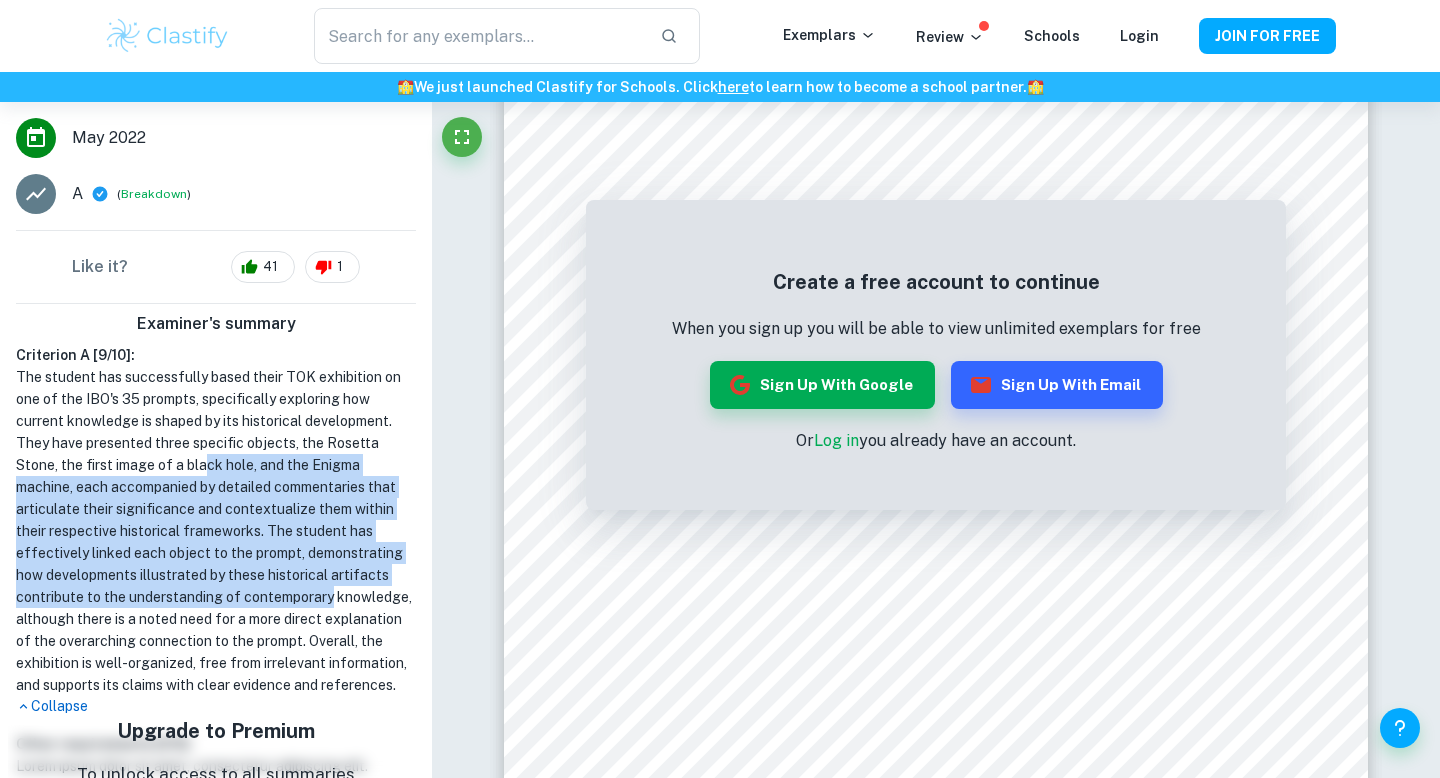drag, startPoint x: 205, startPoint y: 467, endPoint x: 334, endPoint y: 605, distance: 188.90474 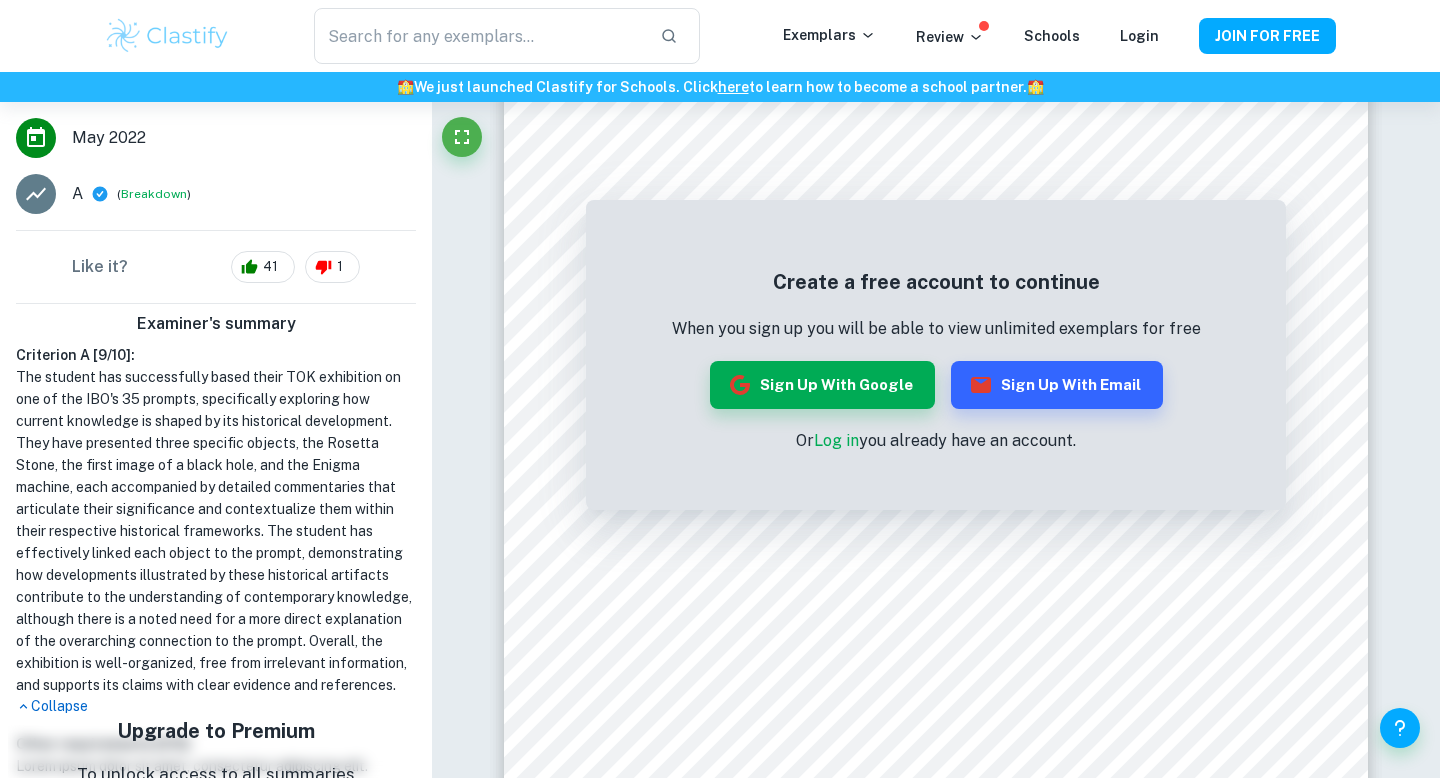 click on "The student has successfully based their TOK exhibition on one of the IBO's 35 prompts, specifically exploring how current knowledge is shaped by its historical development. They have presented three specific objects, the Rosetta Stone, the first image of a black hole, and the Enigma machine, each accompanied by detailed commentaries that articulate their significance and contextualize them within their respective historical frameworks. The student has effectively linked each object to the prompt, demonstrating how developments illustrated by these historical artifacts contribute to the understanding of contemporary knowledge, although there is a noted need for a more direct explanation of the overarching connection to the prompt. Overall, the exhibition is well-organized, free from irrelevant information, and supports its claims with clear evidence and references." at bounding box center [216, 531] 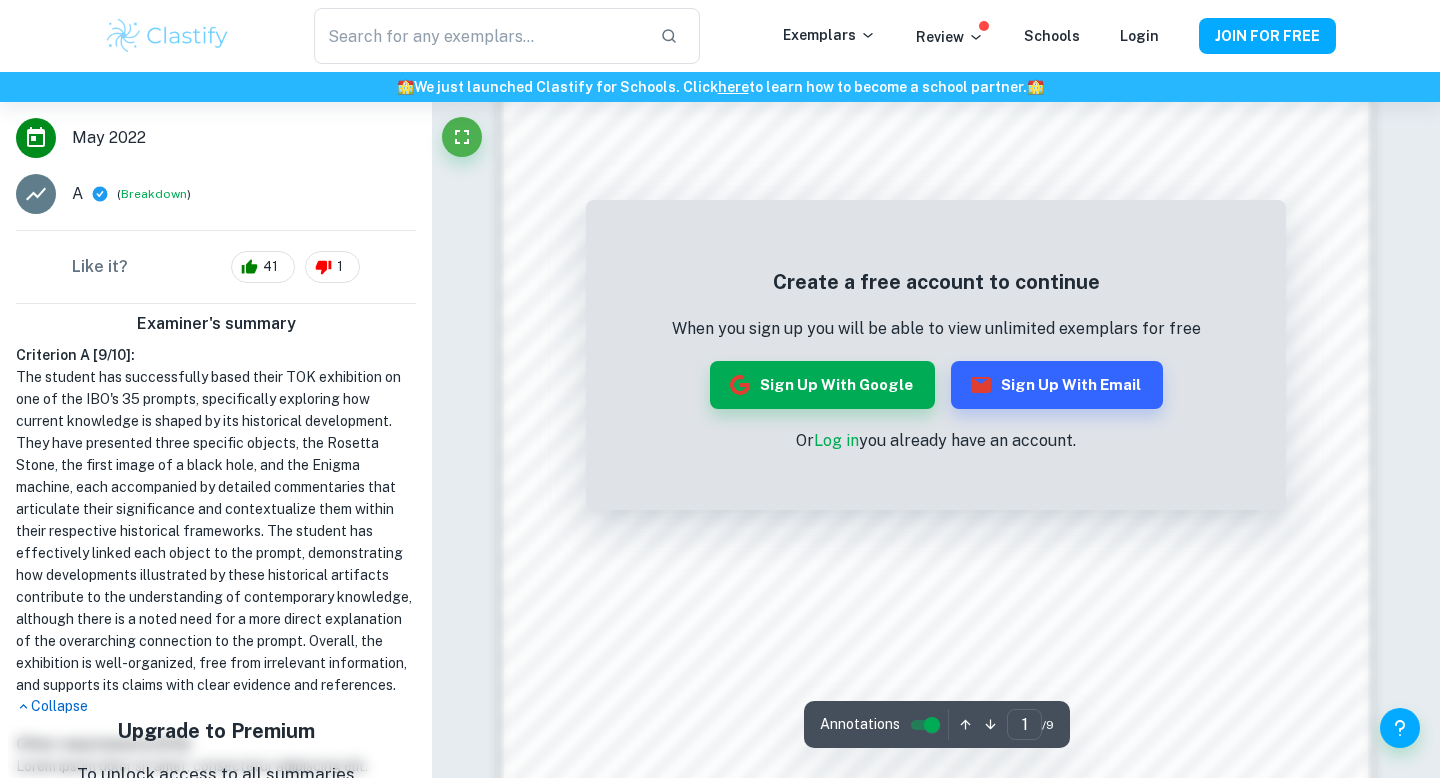 scroll, scrollTop: 1728, scrollLeft: 0, axis: vertical 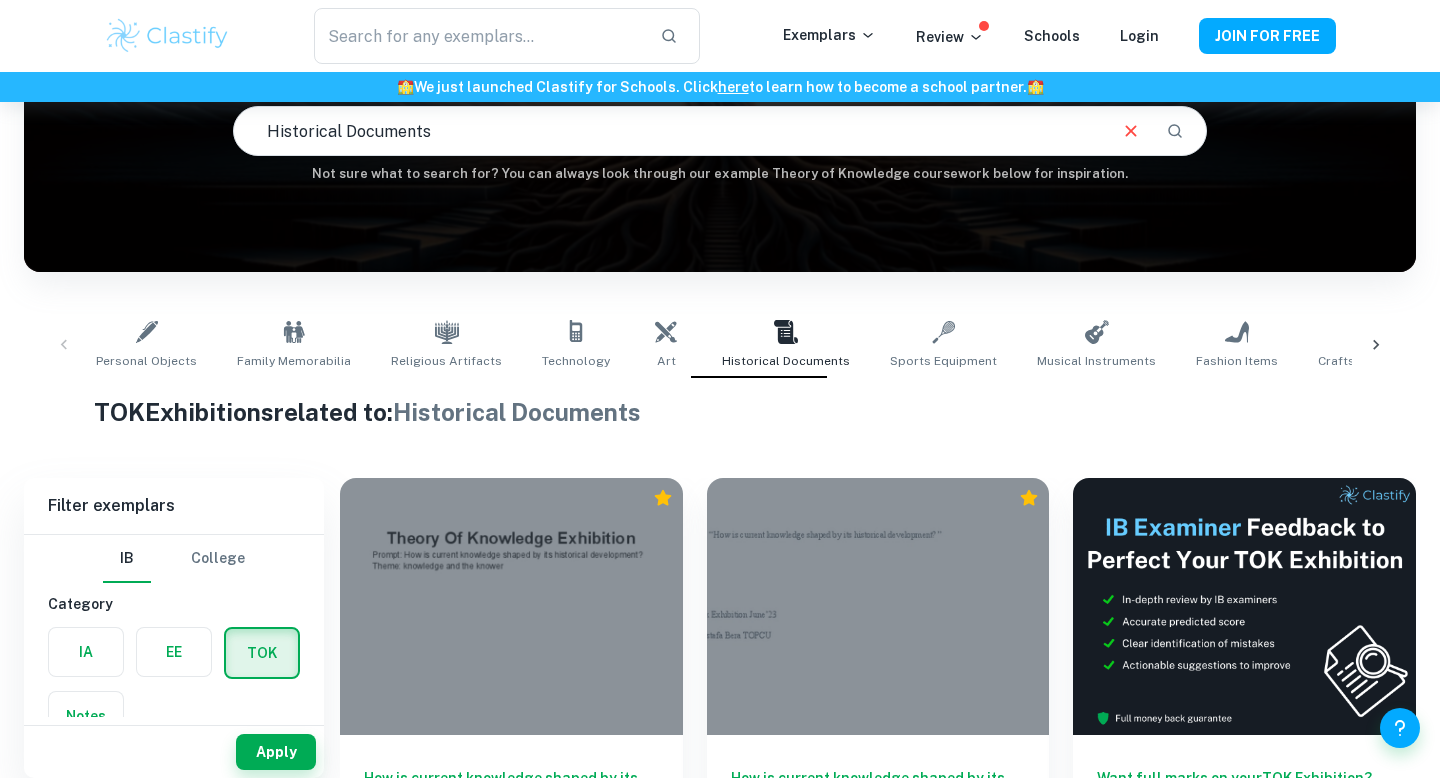 click 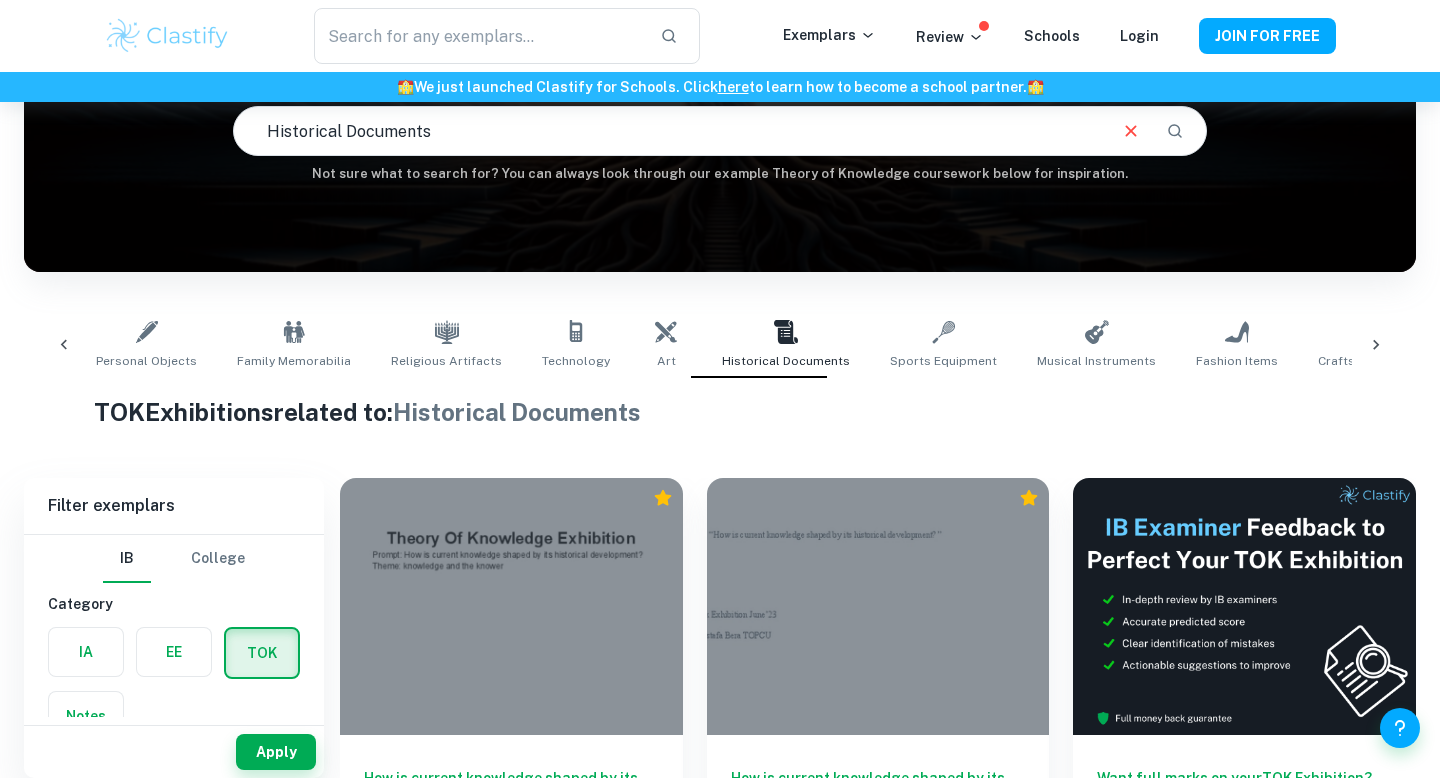 scroll, scrollTop: 0, scrollLeft: 708, axis: horizontal 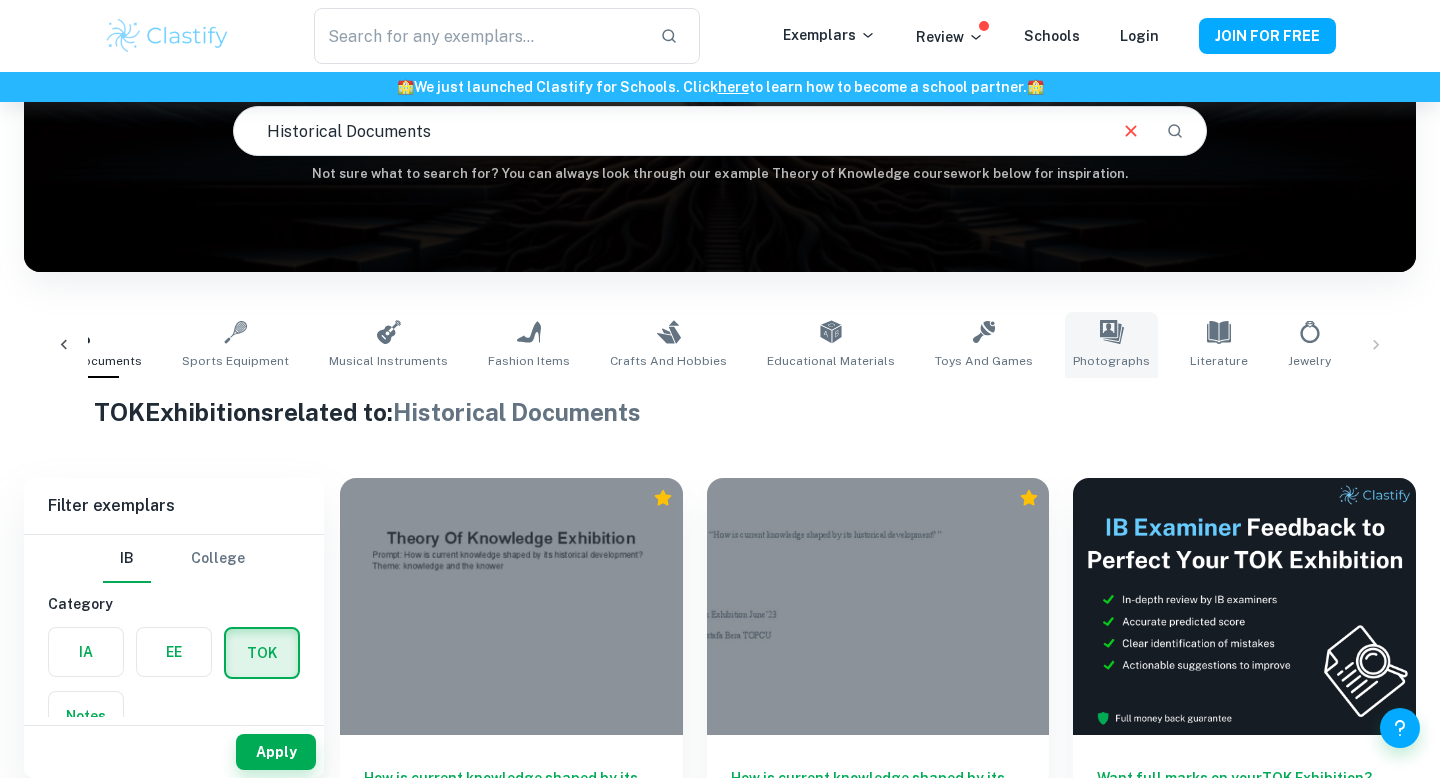 click on "Photographs" at bounding box center (1111, 345) 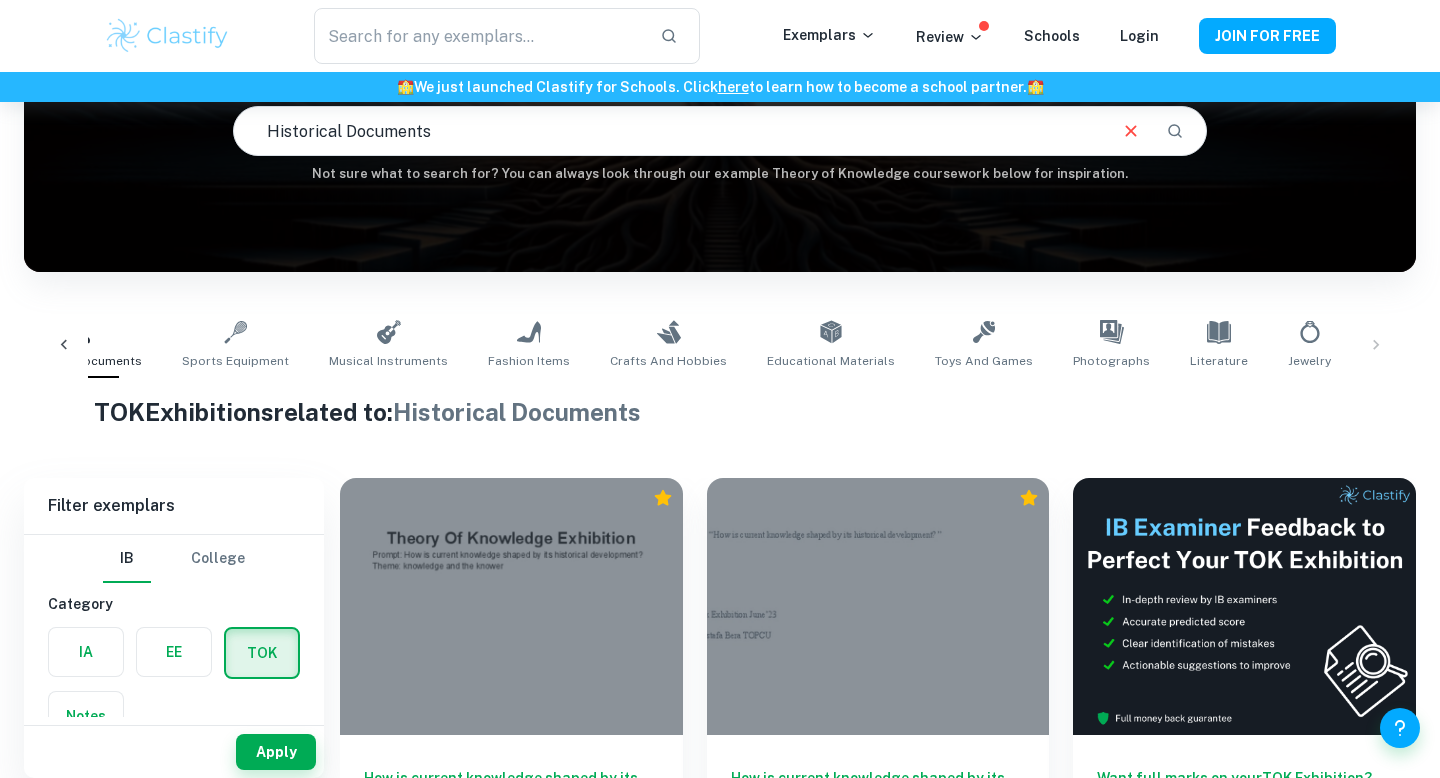 type on "Photographs" 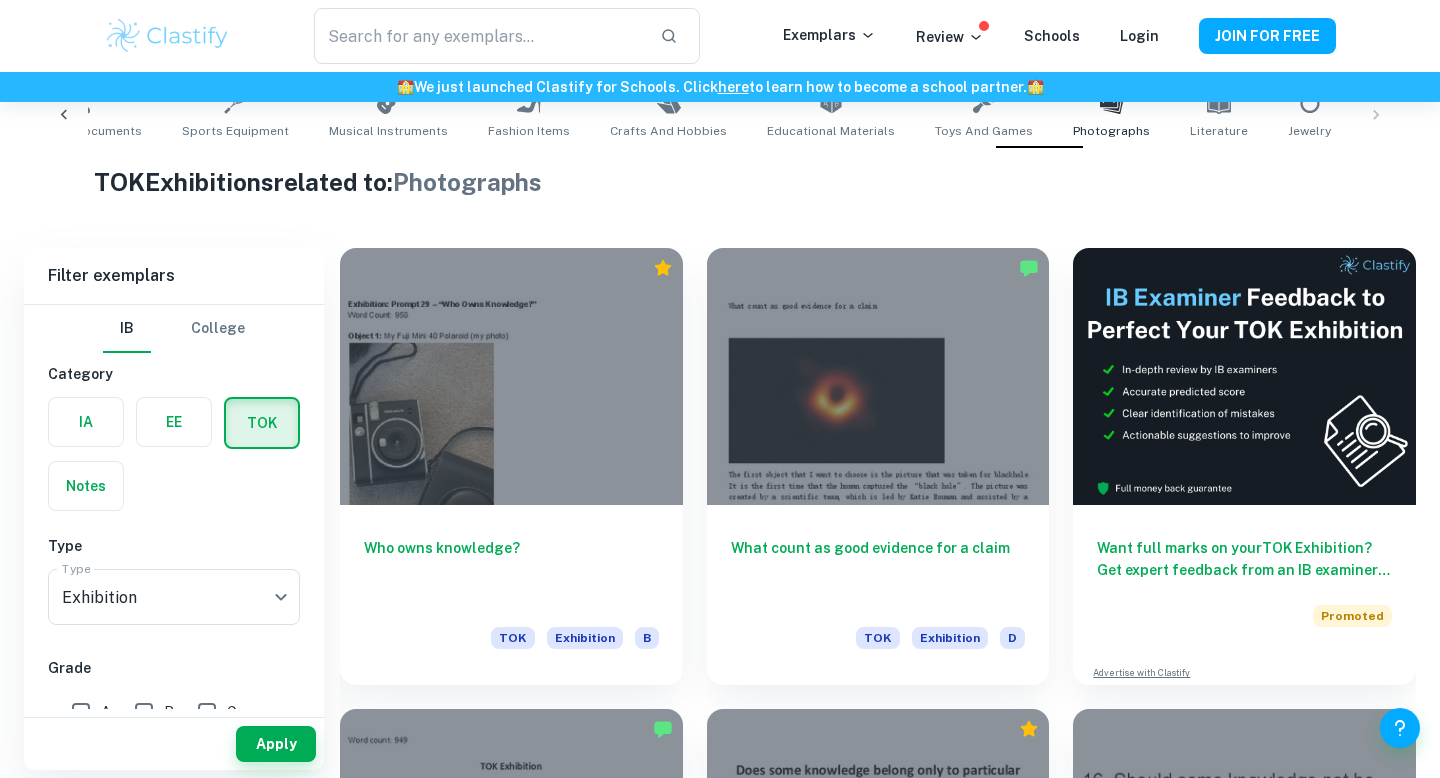 scroll, scrollTop: 428, scrollLeft: 0, axis: vertical 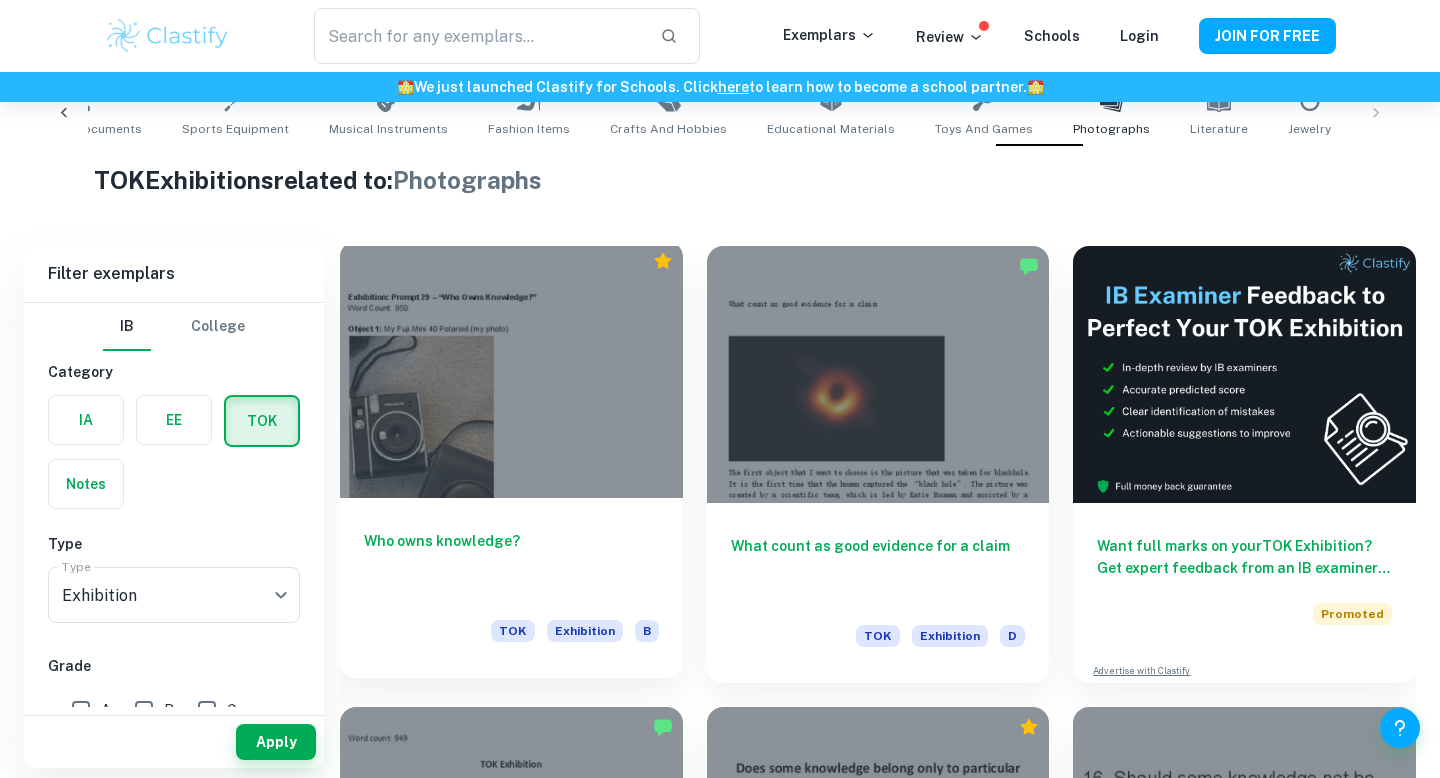 click on "Who owns knowledge?" at bounding box center (511, 563) 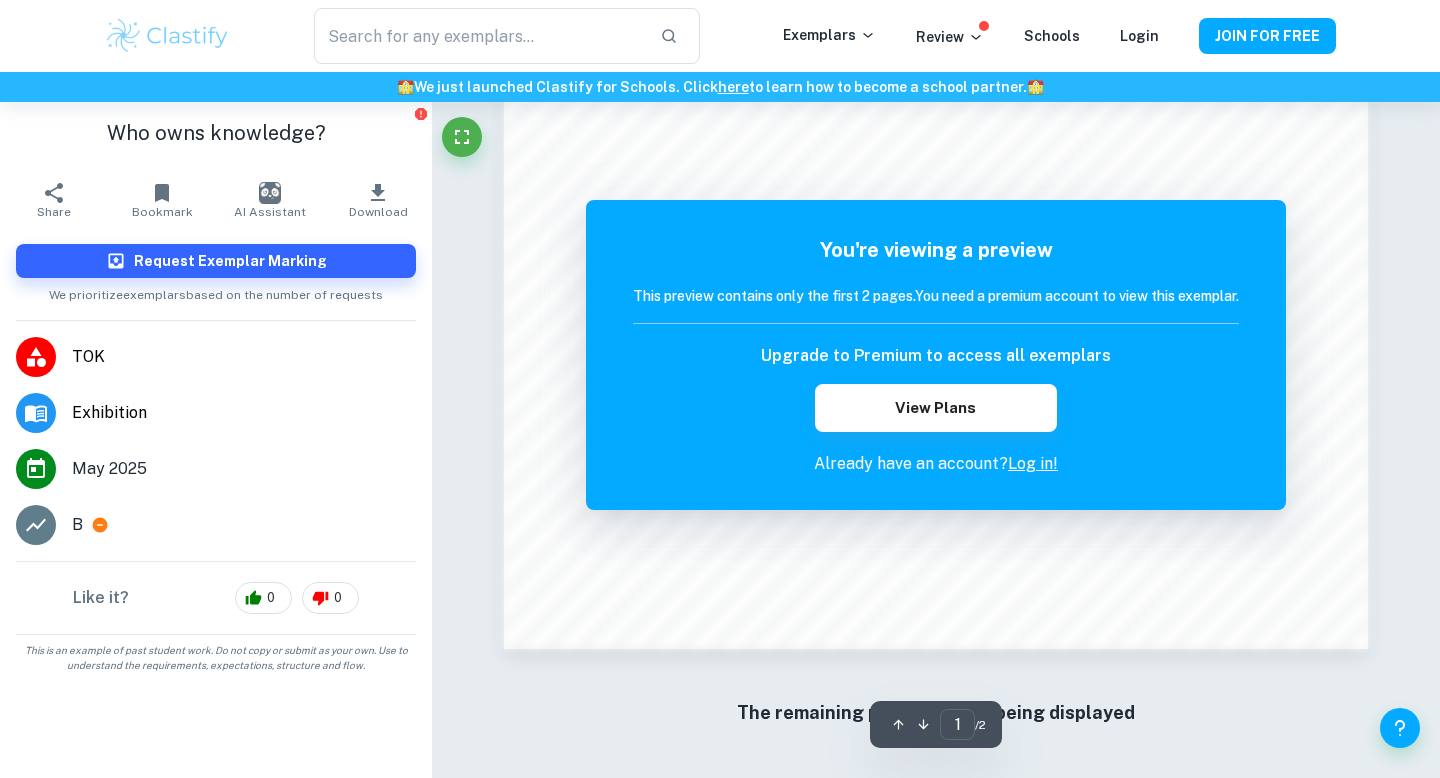 scroll, scrollTop: 1932, scrollLeft: 0, axis: vertical 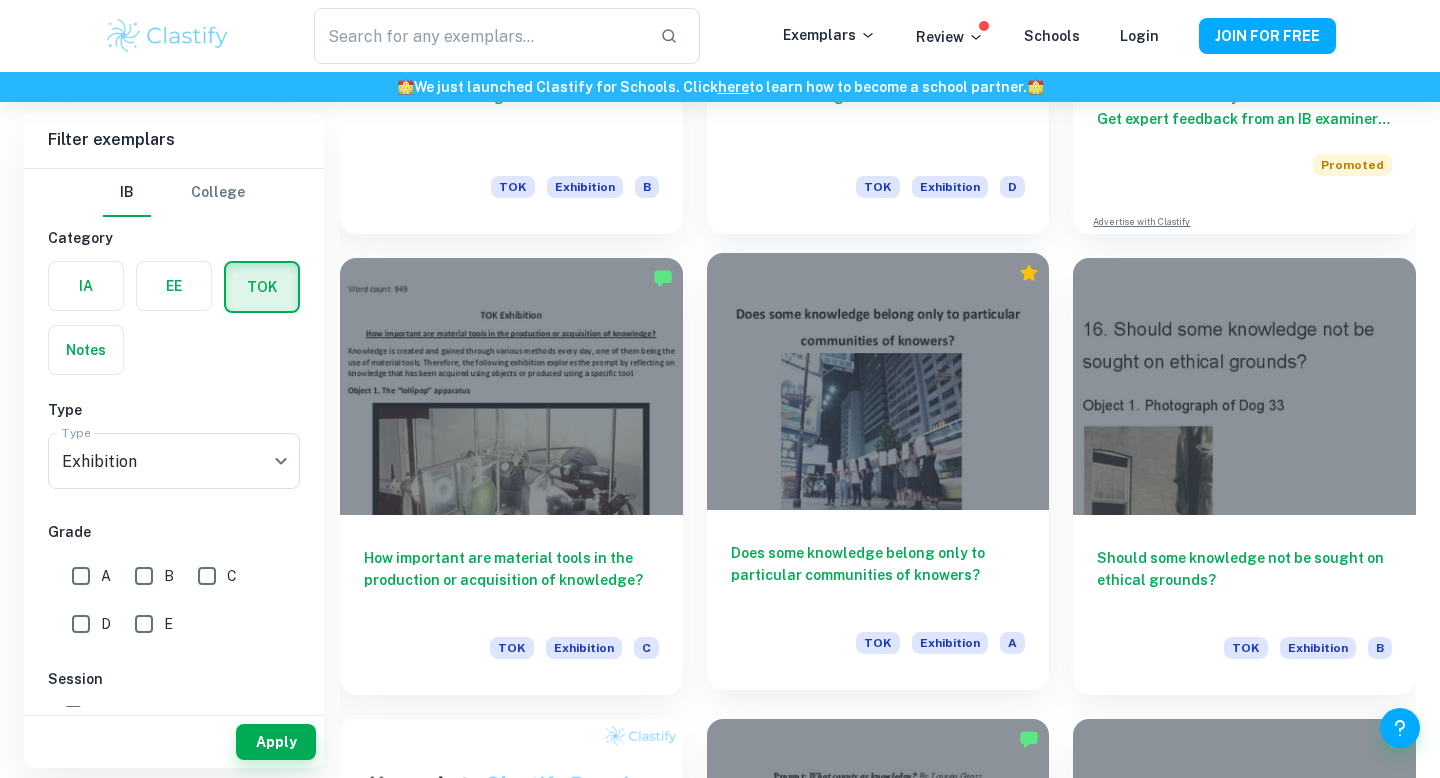 click at bounding box center (878, 381) 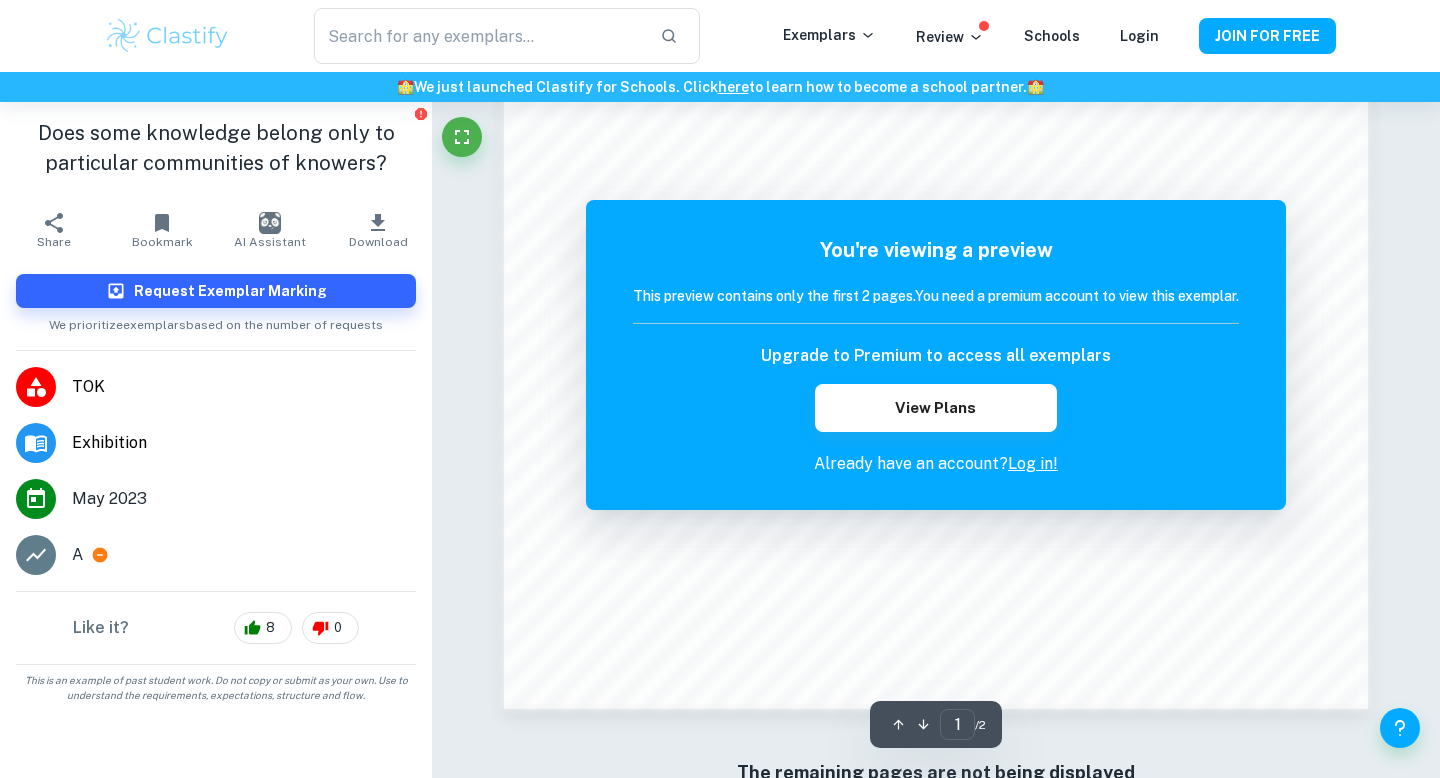 scroll, scrollTop: 1936, scrollLeft: 0, axis: vertical 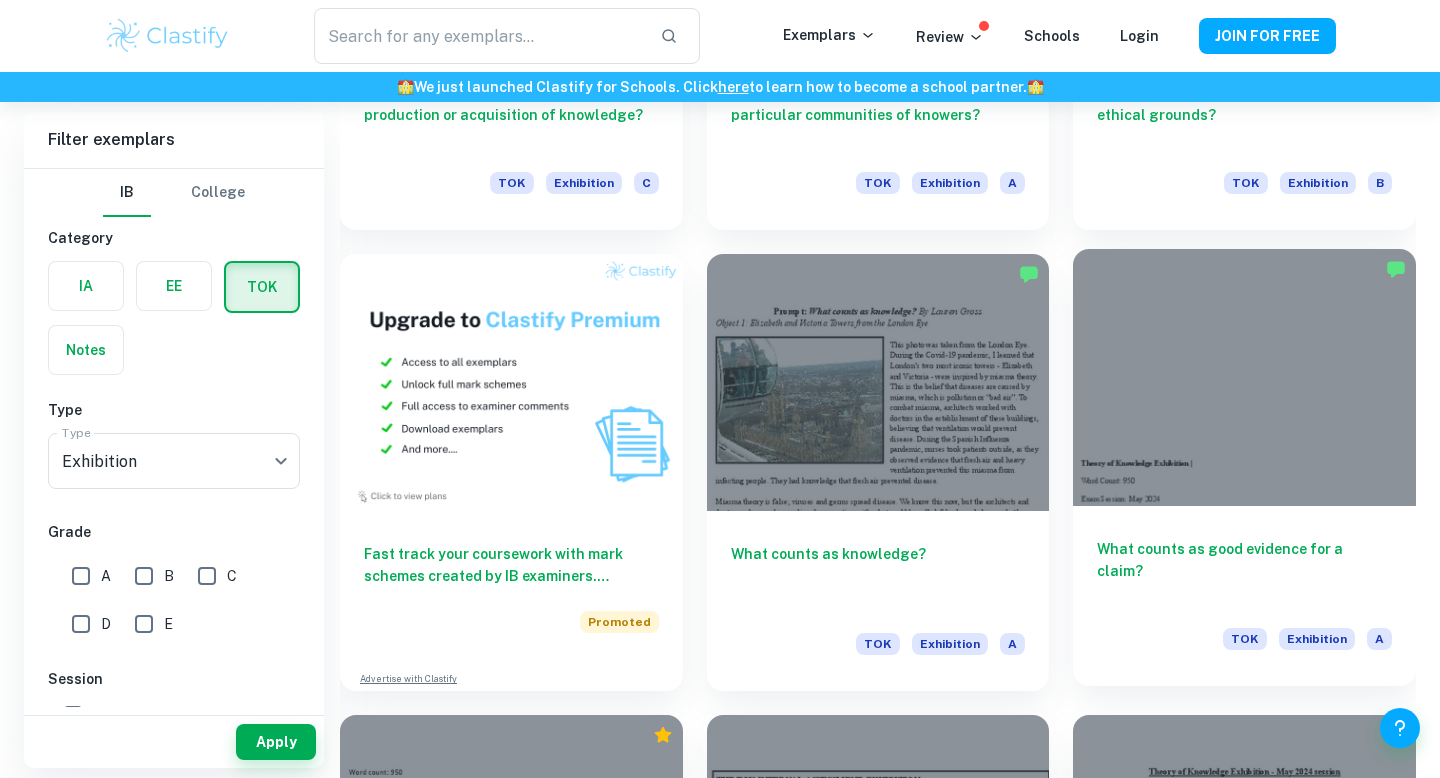 click at bounding box center (1244, 377) 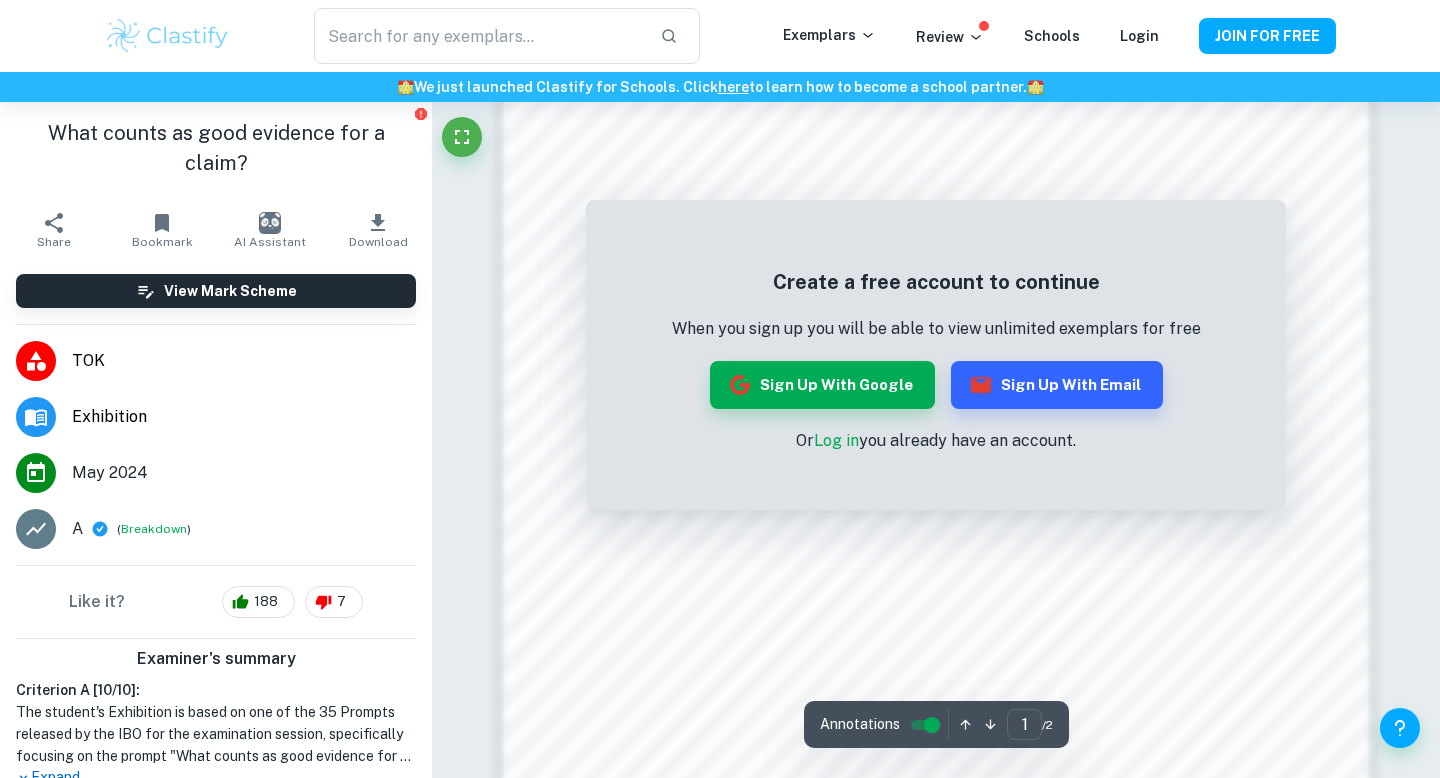 scroll, scrollTop: 1728, scrollLeft: 0, axis: vertical 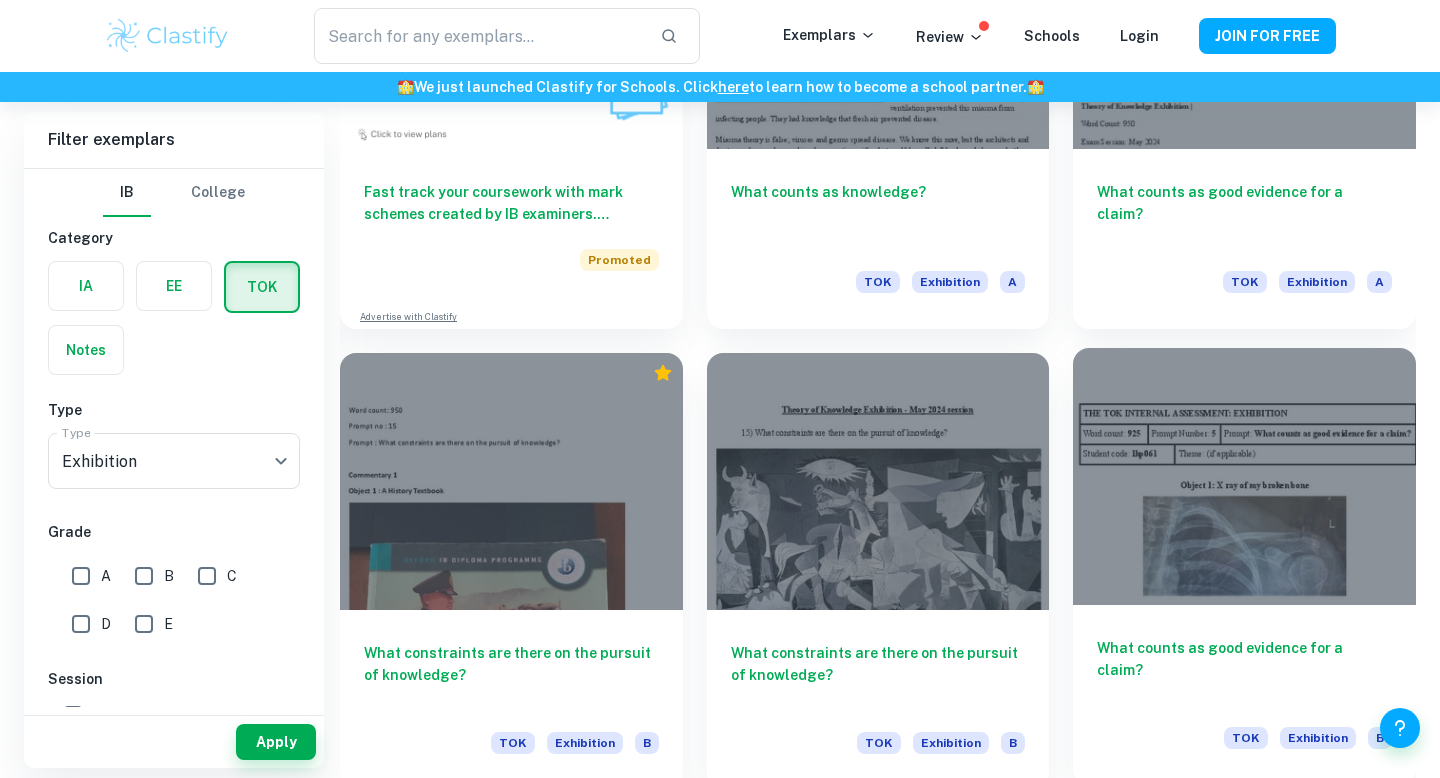 click at bounding box center [1244, 476] 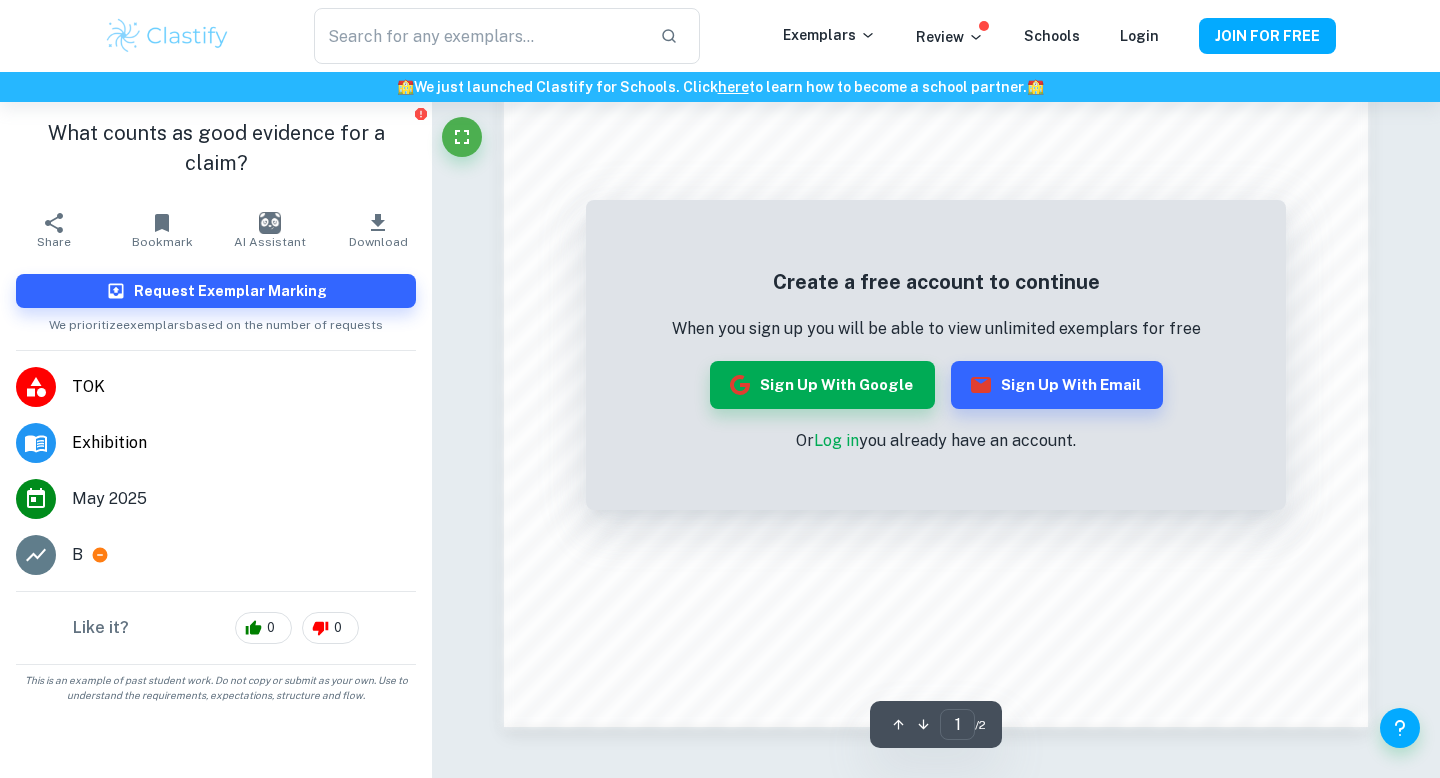 scroll, scrollTop: 1932, scrollLeft: 0, axis: vertical 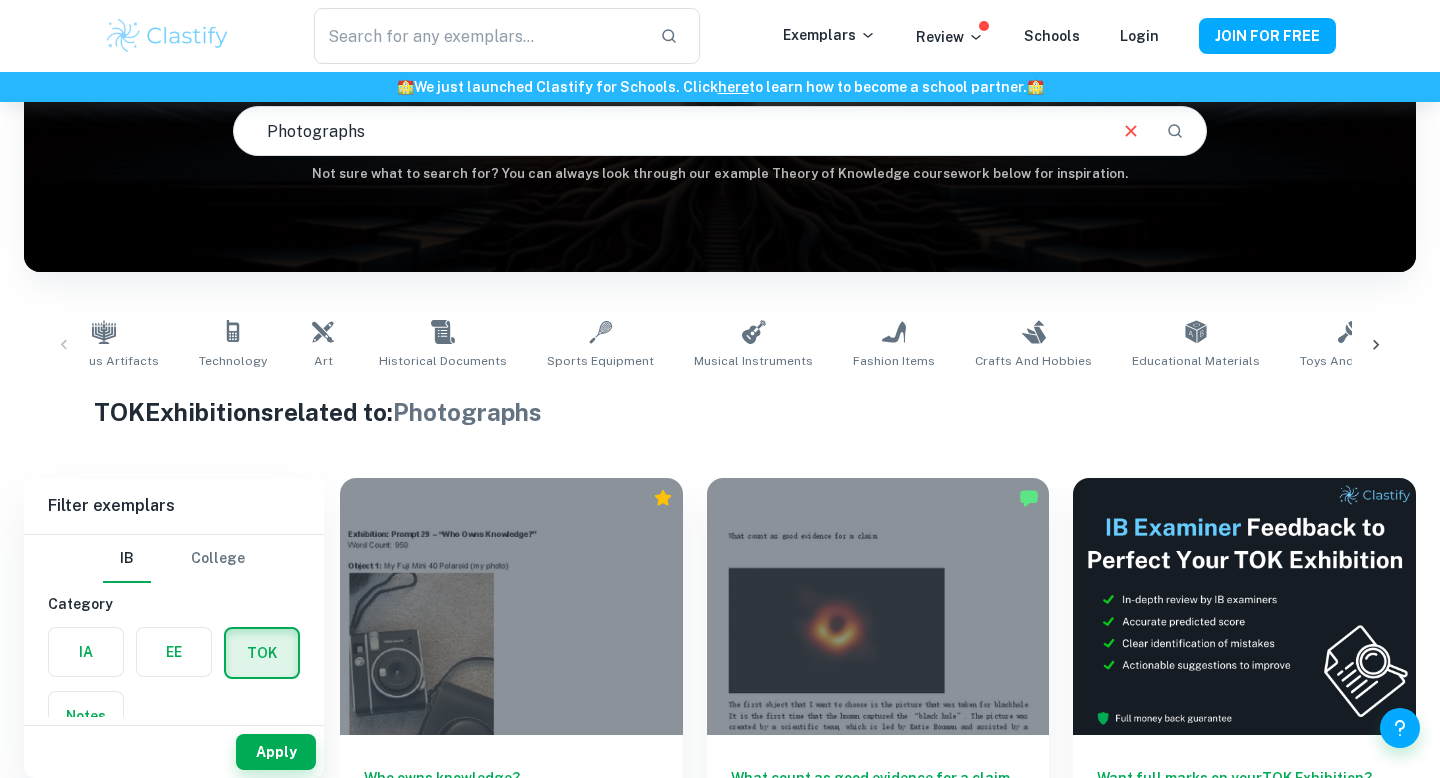 click 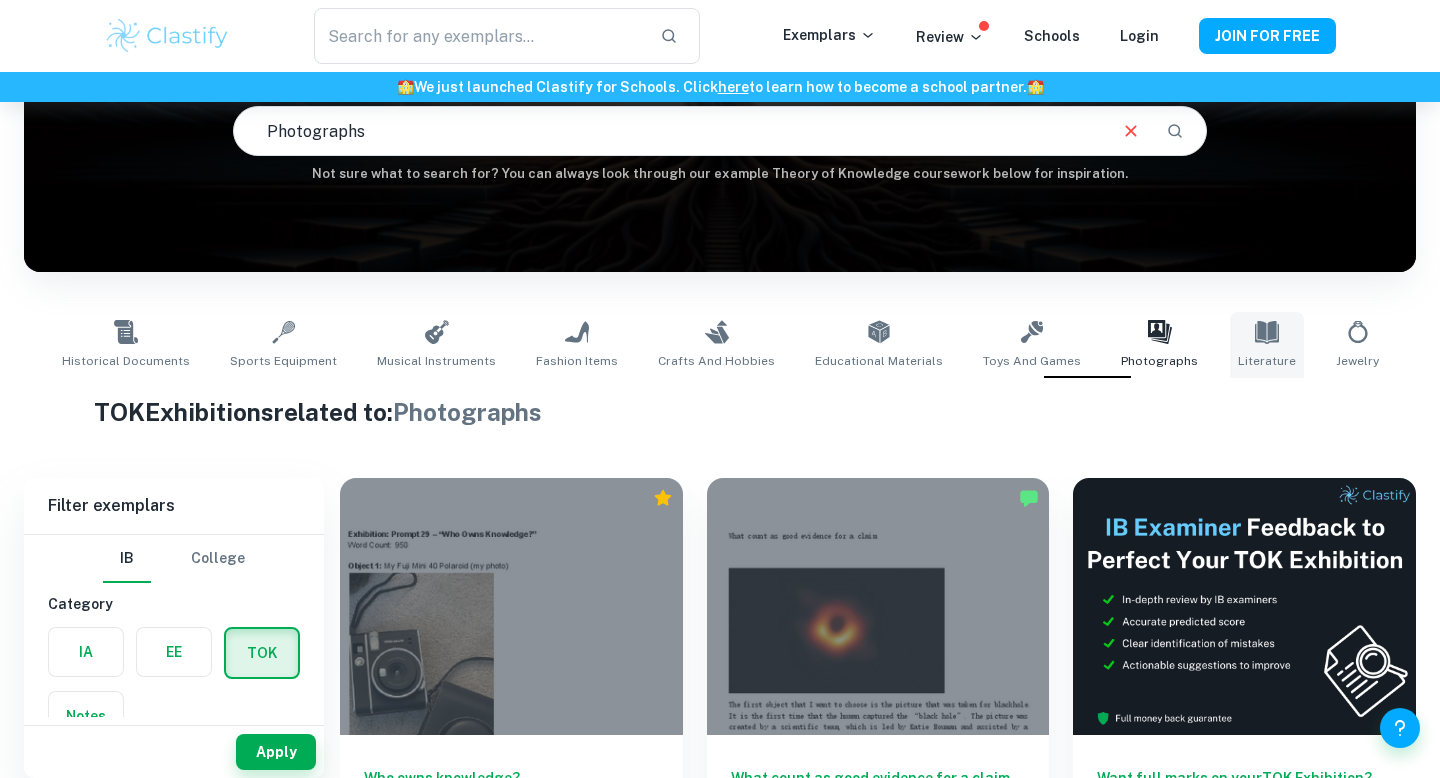 click 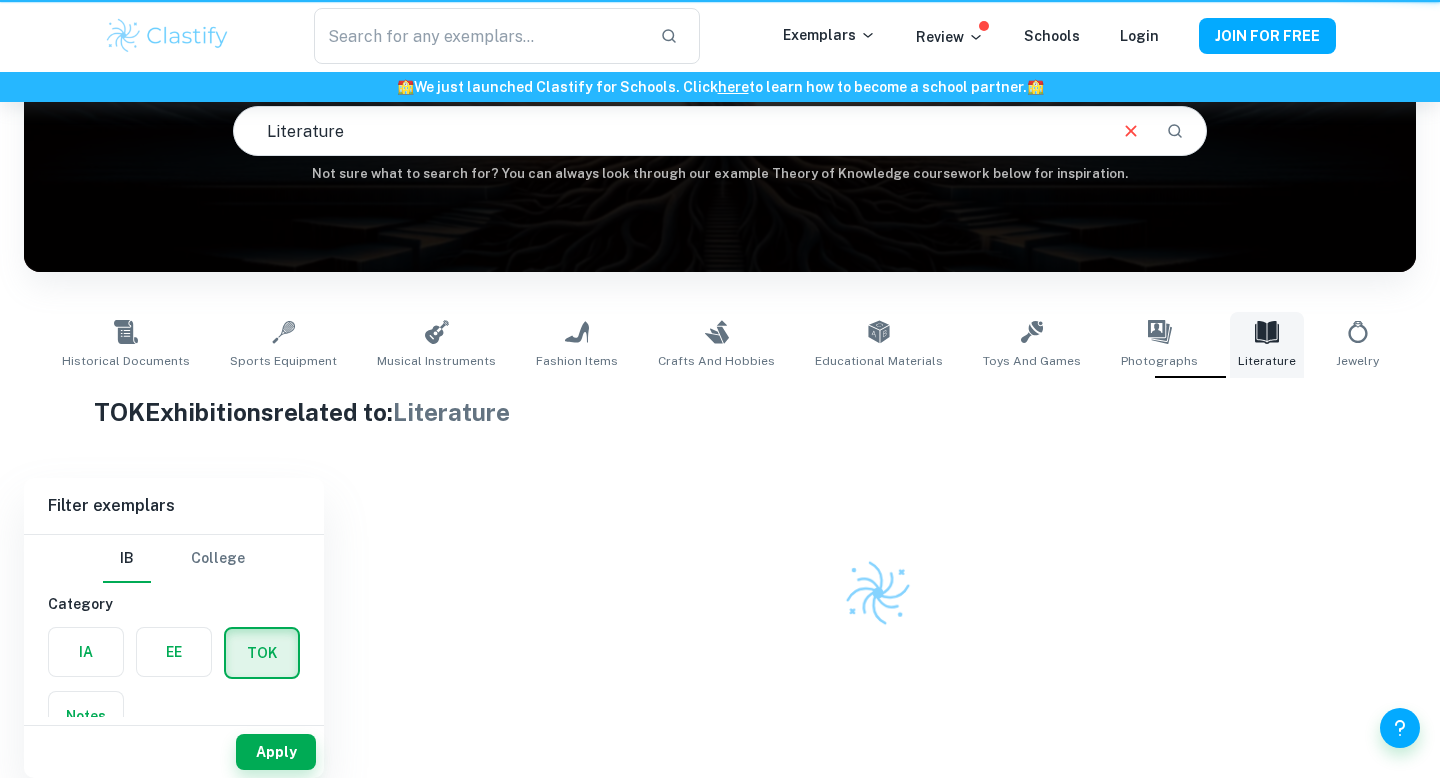 type on "Literature" 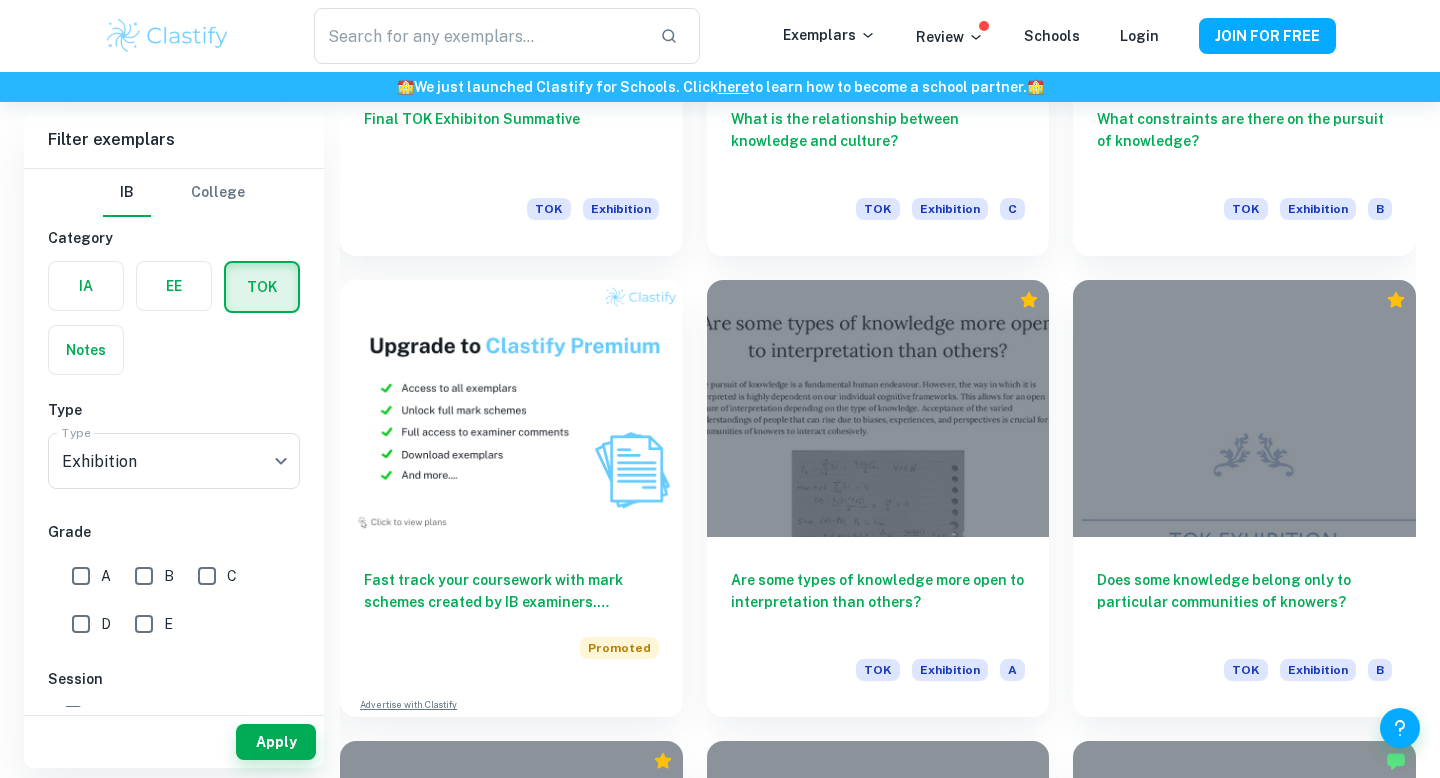 scroll, scrollTop: 1318, scrollLeft: 0, axis: vertical 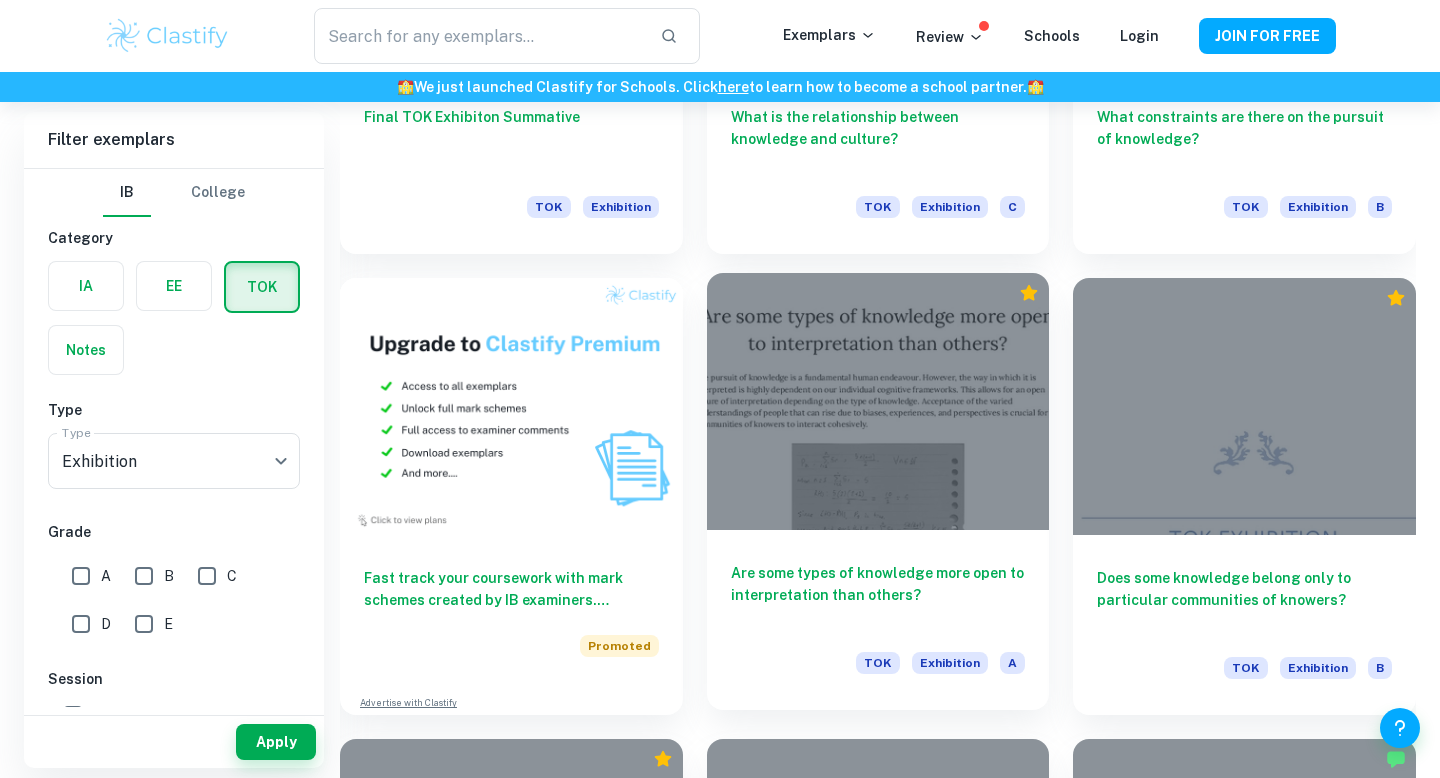 click at bounding box center [878, 401] 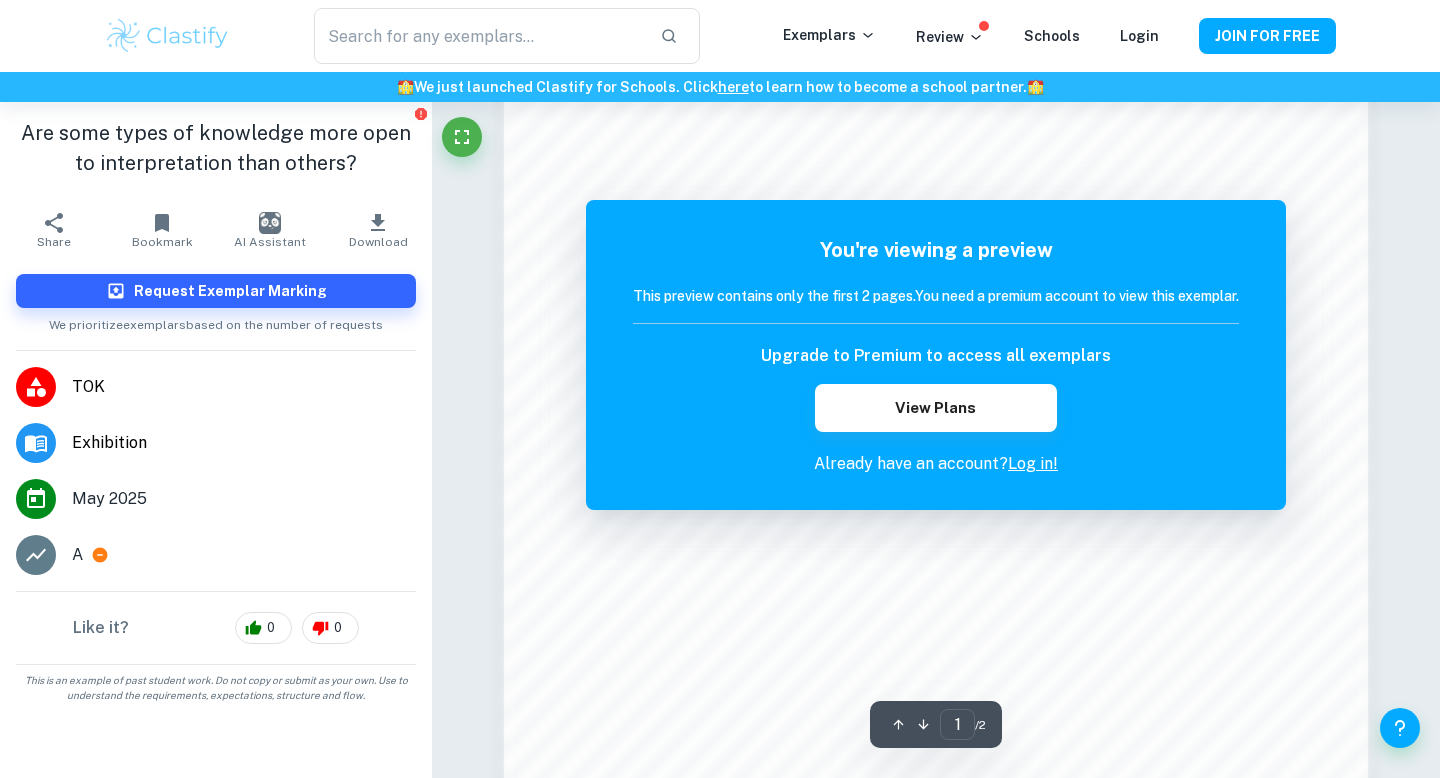 scroll, scrollTop: 1932, scrollLeft: 0, axis: vertical 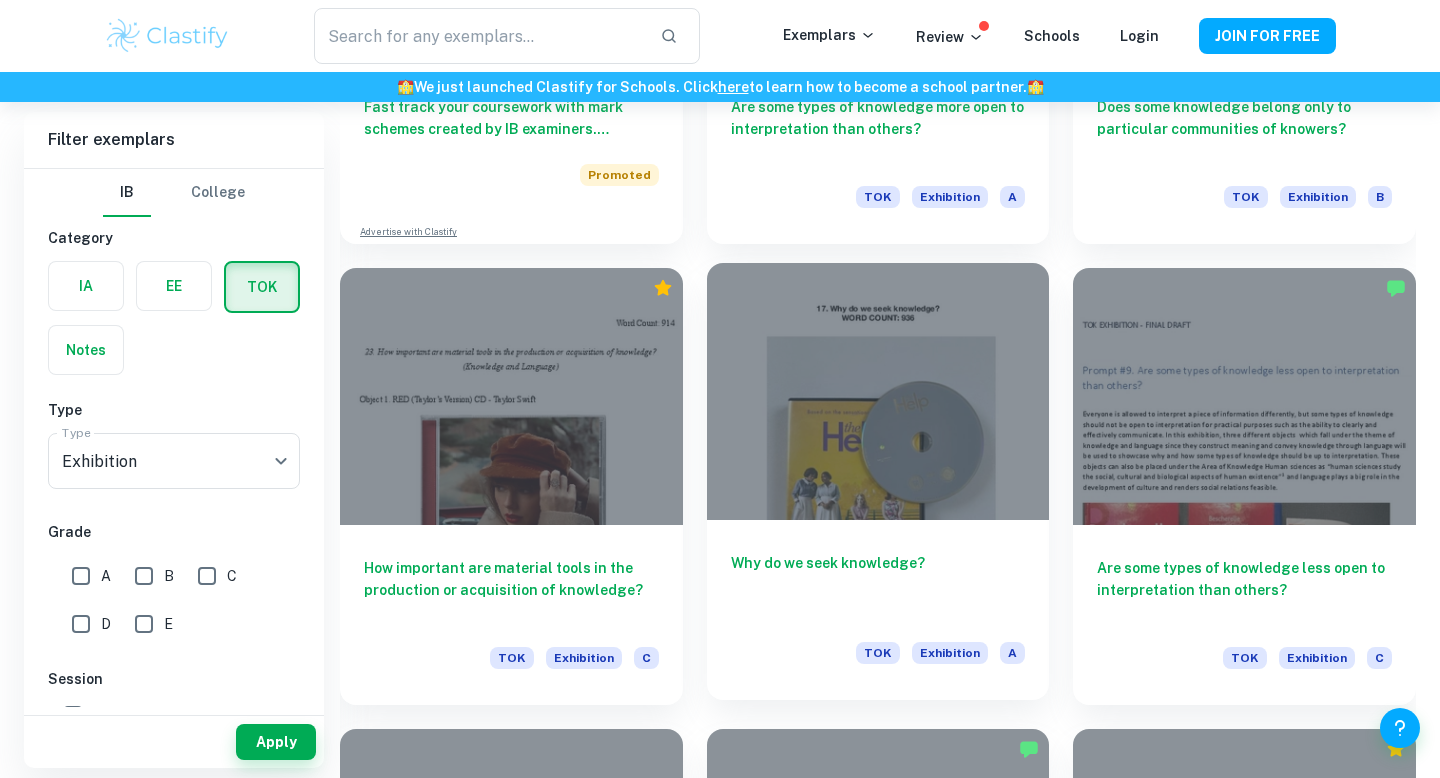click on "Why do we seek knowledge?" at bounding box center [878, 585] 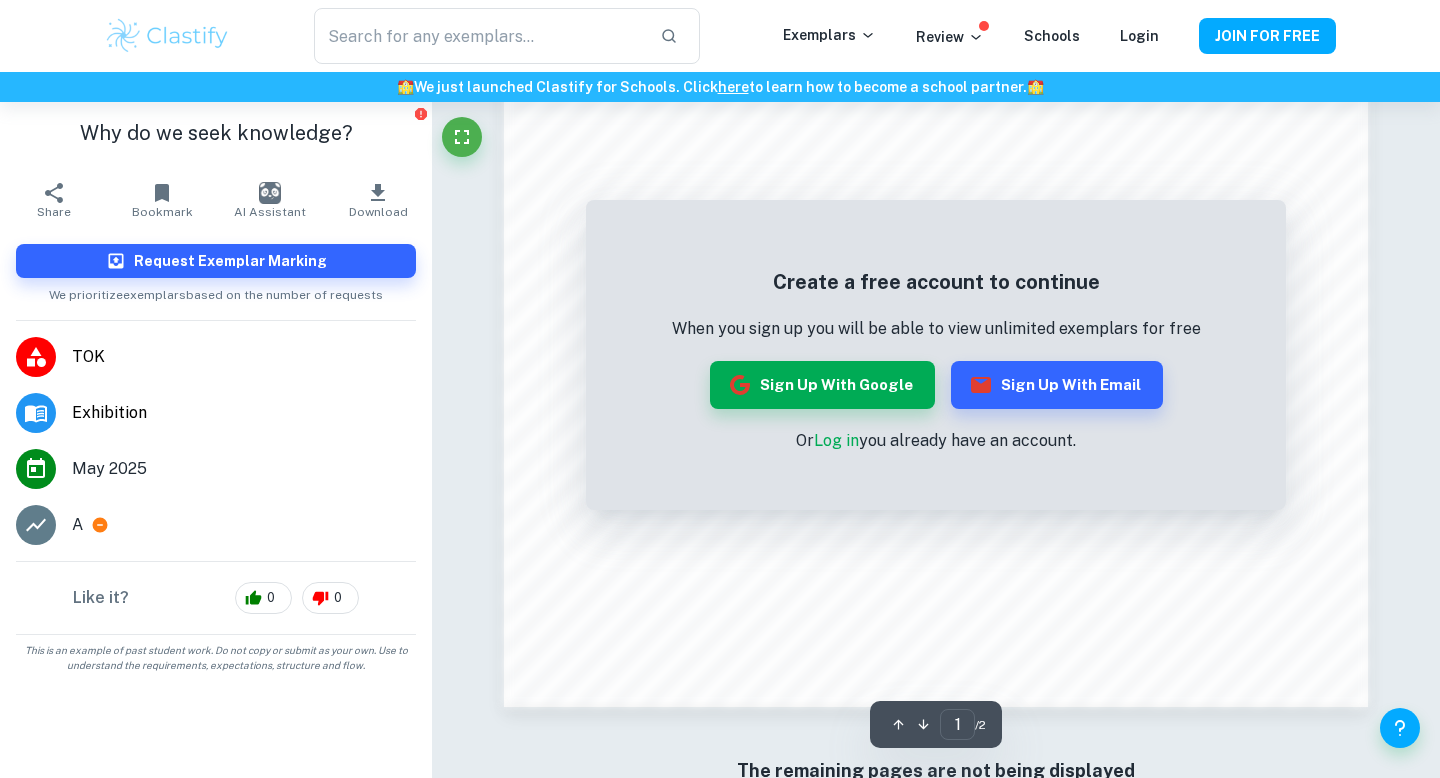 scroll, scrollTop: 1934, scrollLeft: 0, axis: vertical 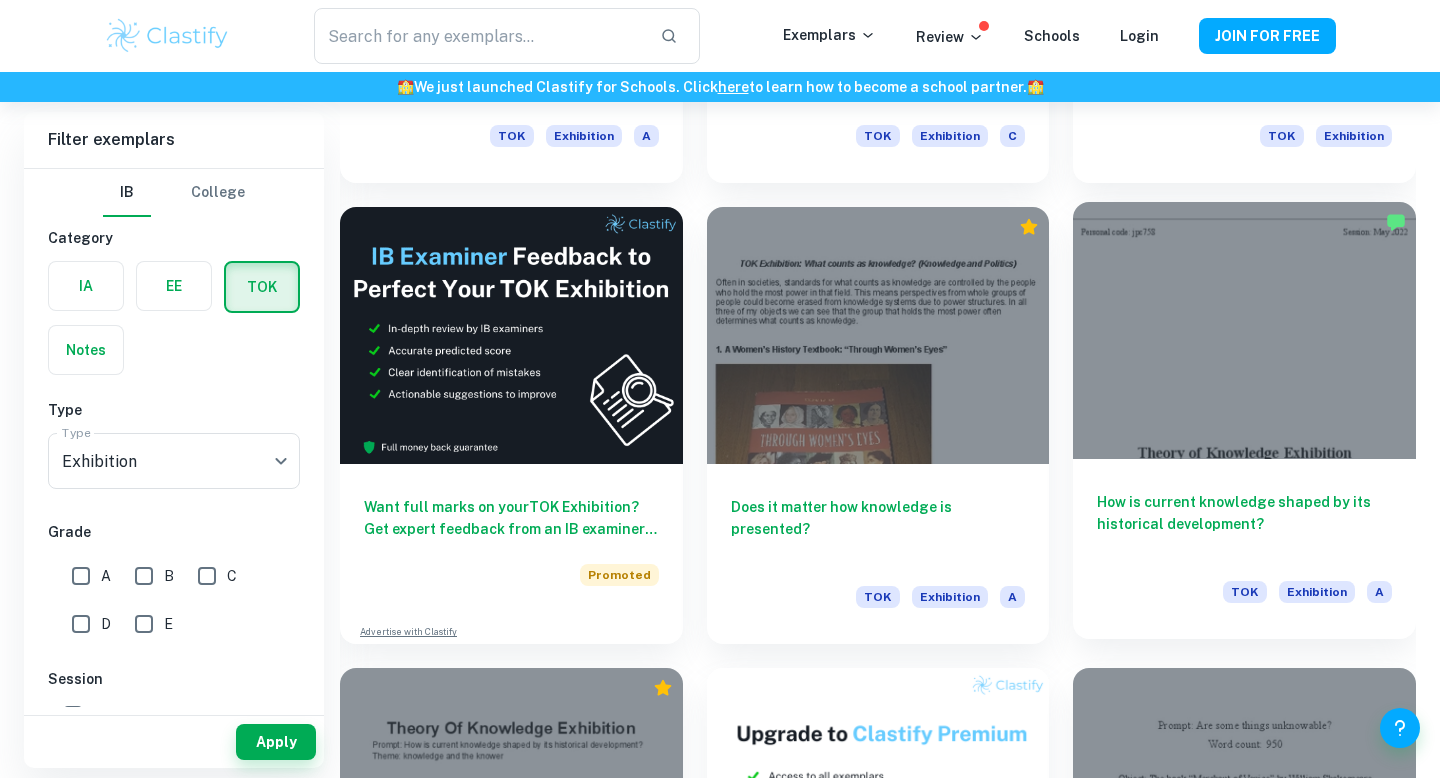 click on "How is current knowledge shaped by its historical development?" at bounding box center (1244, 524) 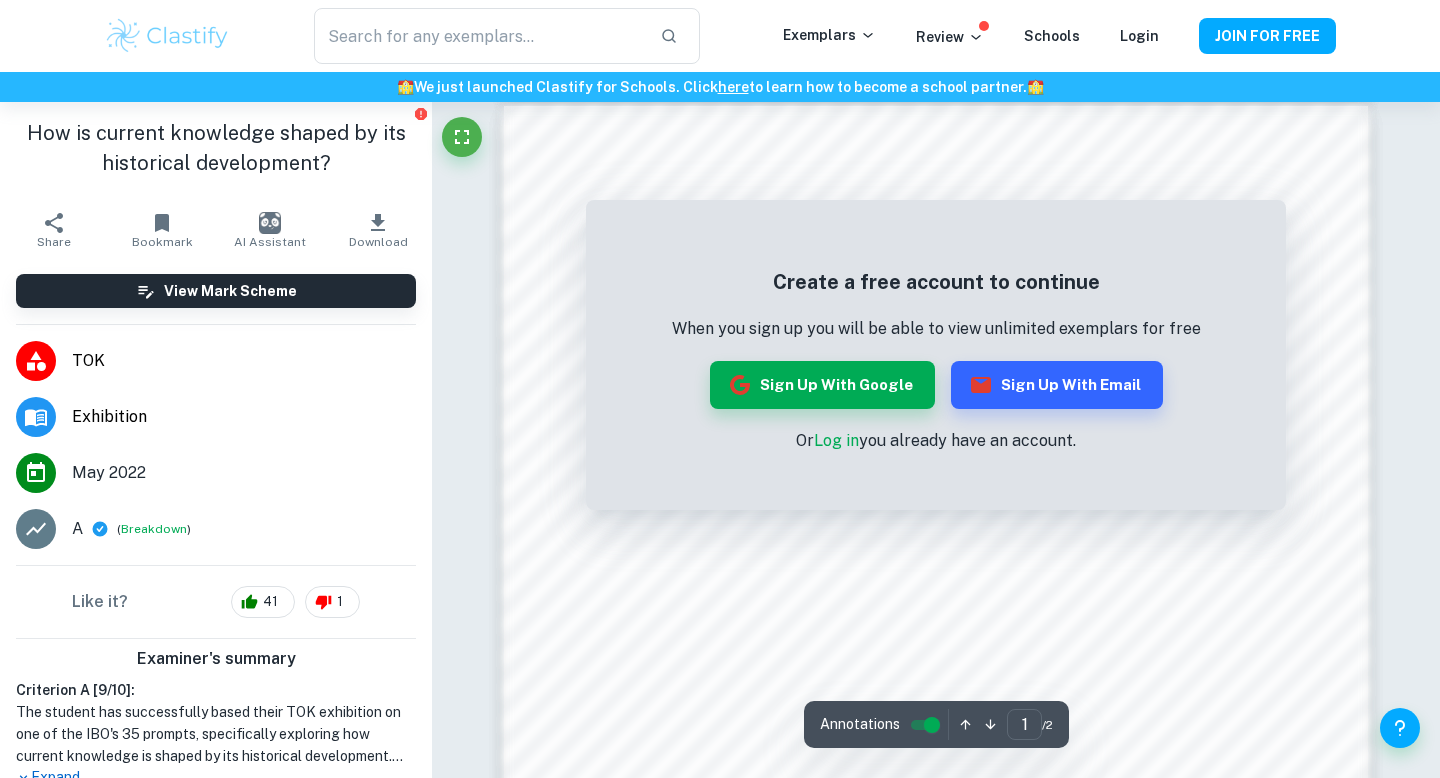 scroll, scrollTop: 1199, scrollLeft: 0, axis: vertical 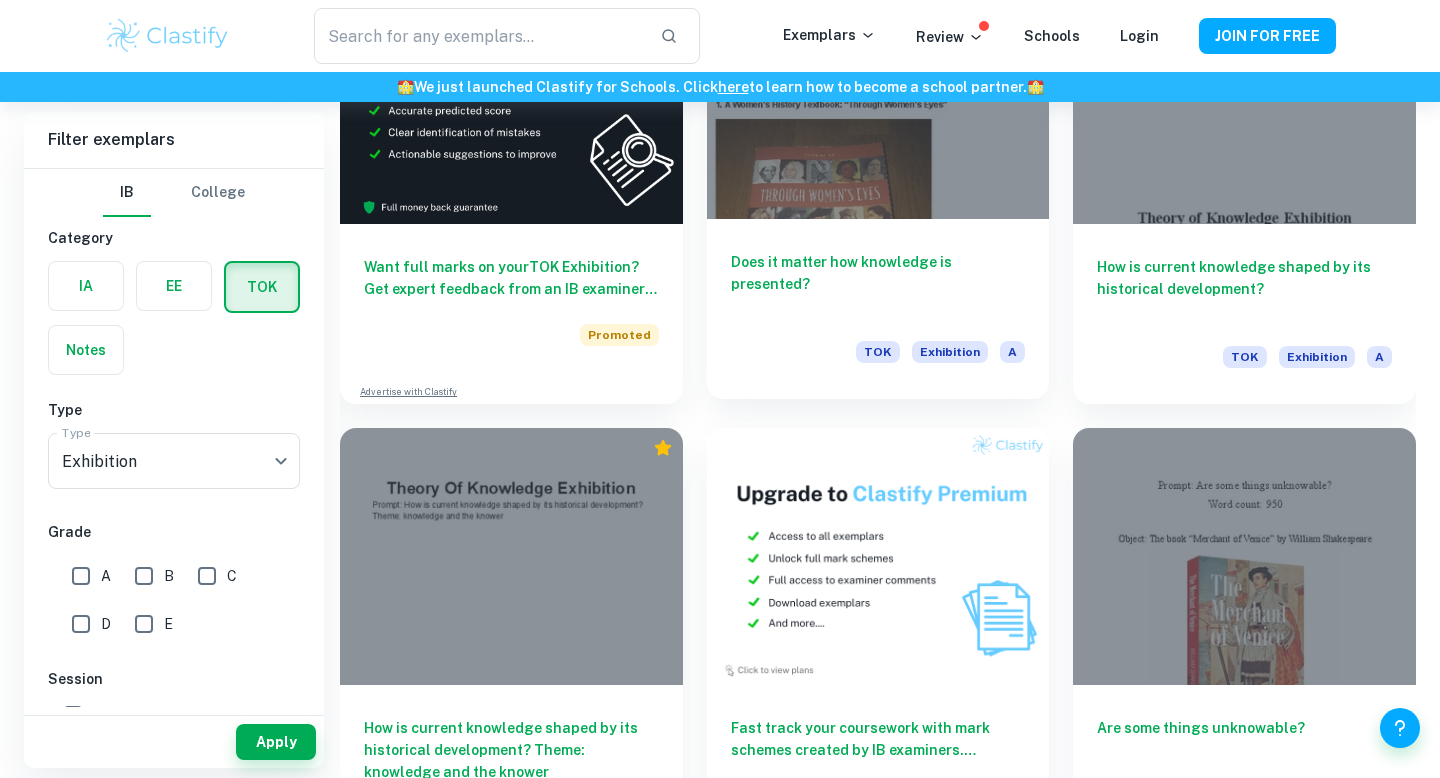 click on "Does it matter how knowledge is presented?" at bounding box center [878, 284] 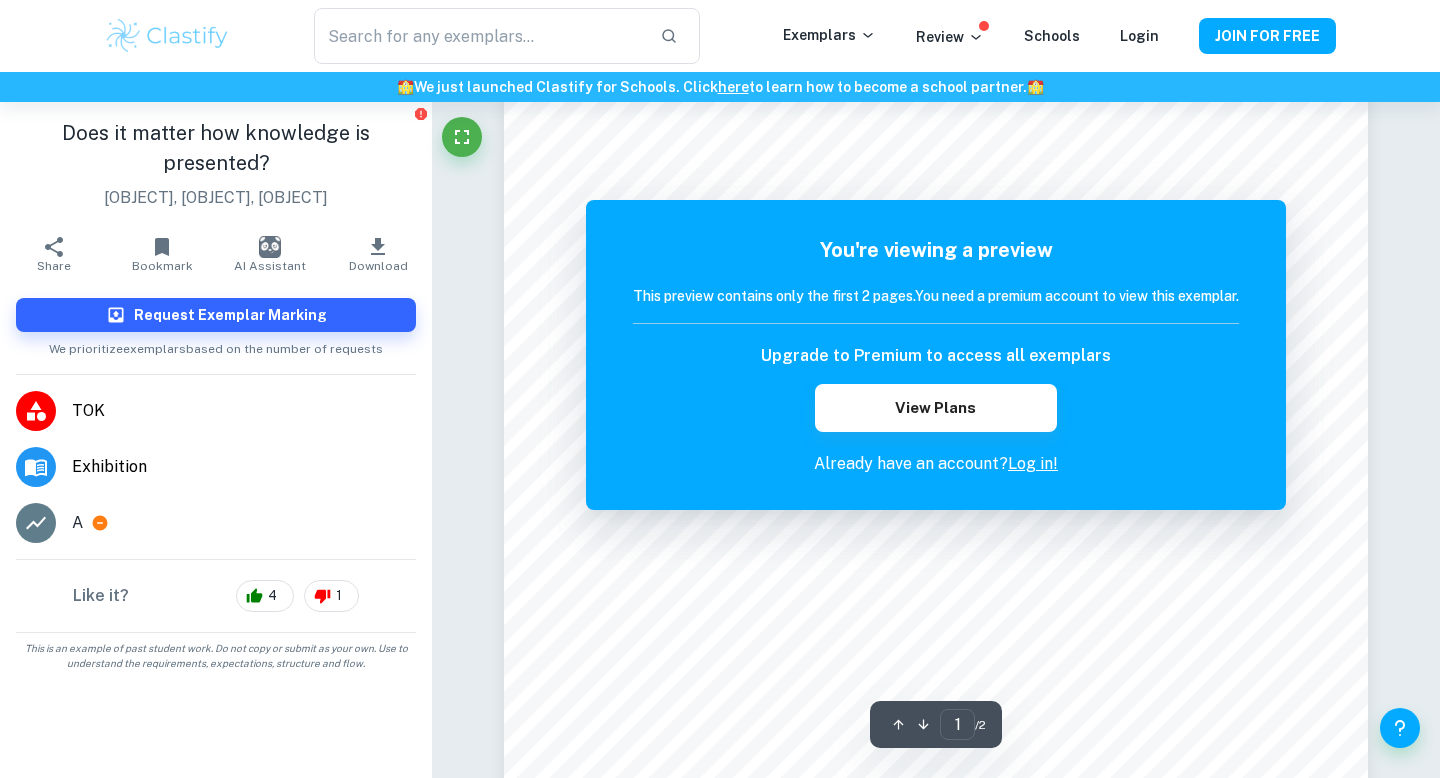 scroll, scrollTop: 438, scrollLeft: 0, axis: vertical 